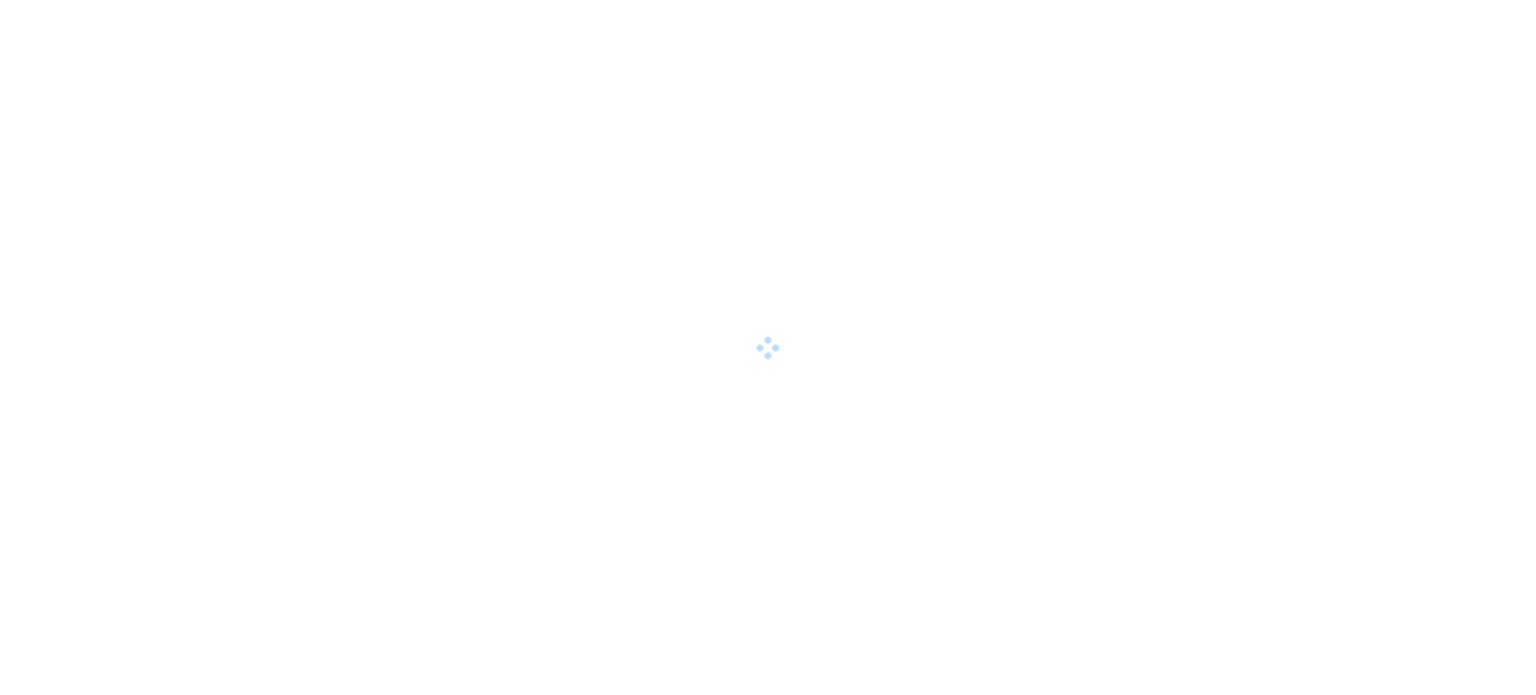 scroll, scrollTop: 0, scrollLeft: 0, axis: both 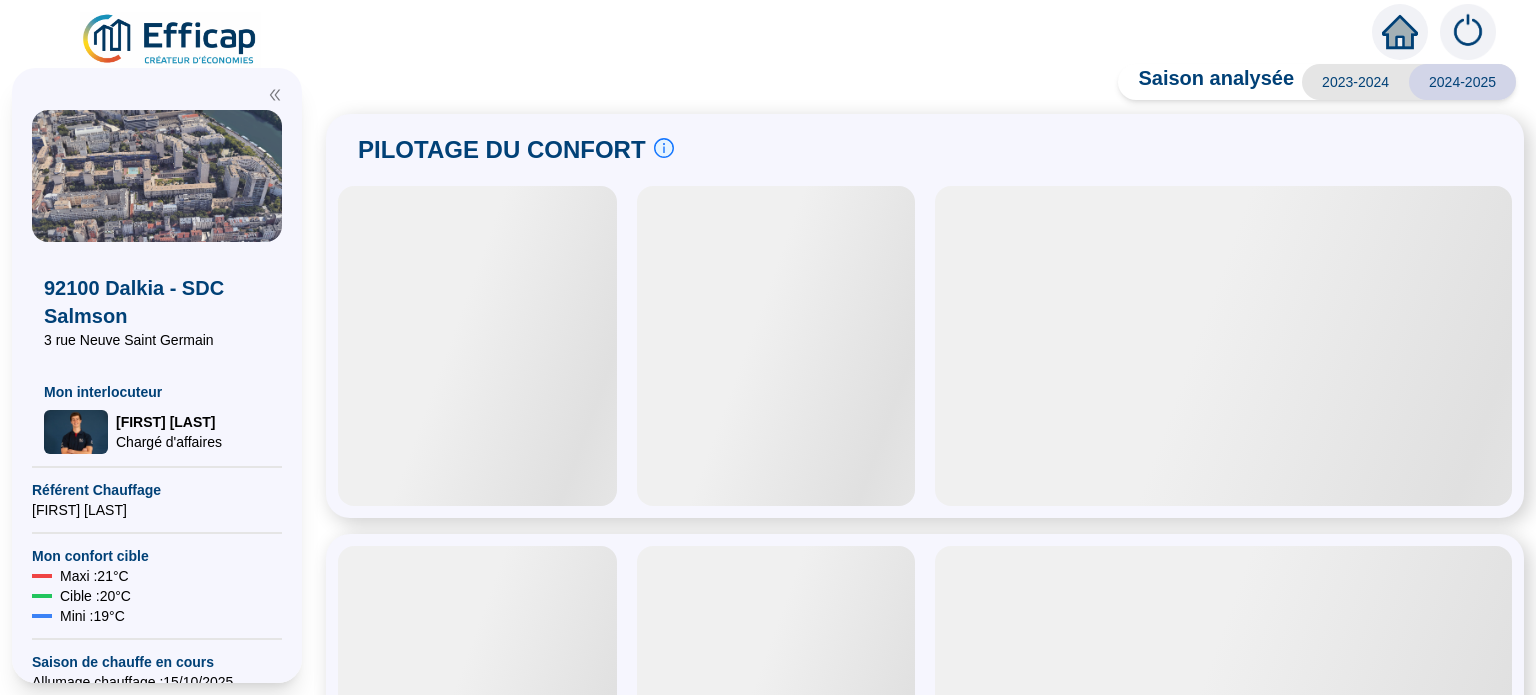 type 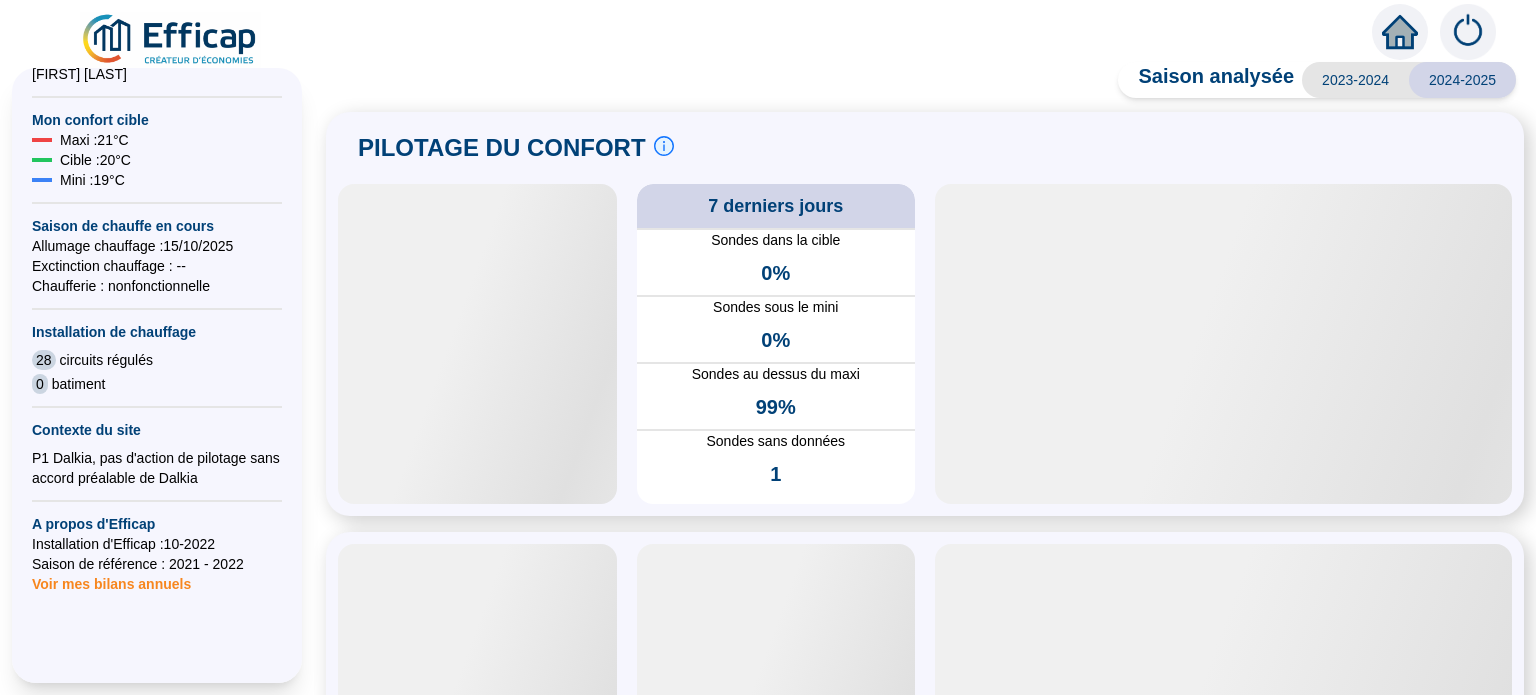scroll, scrollTop: 482, scrollLeft: 0, axis: vertical 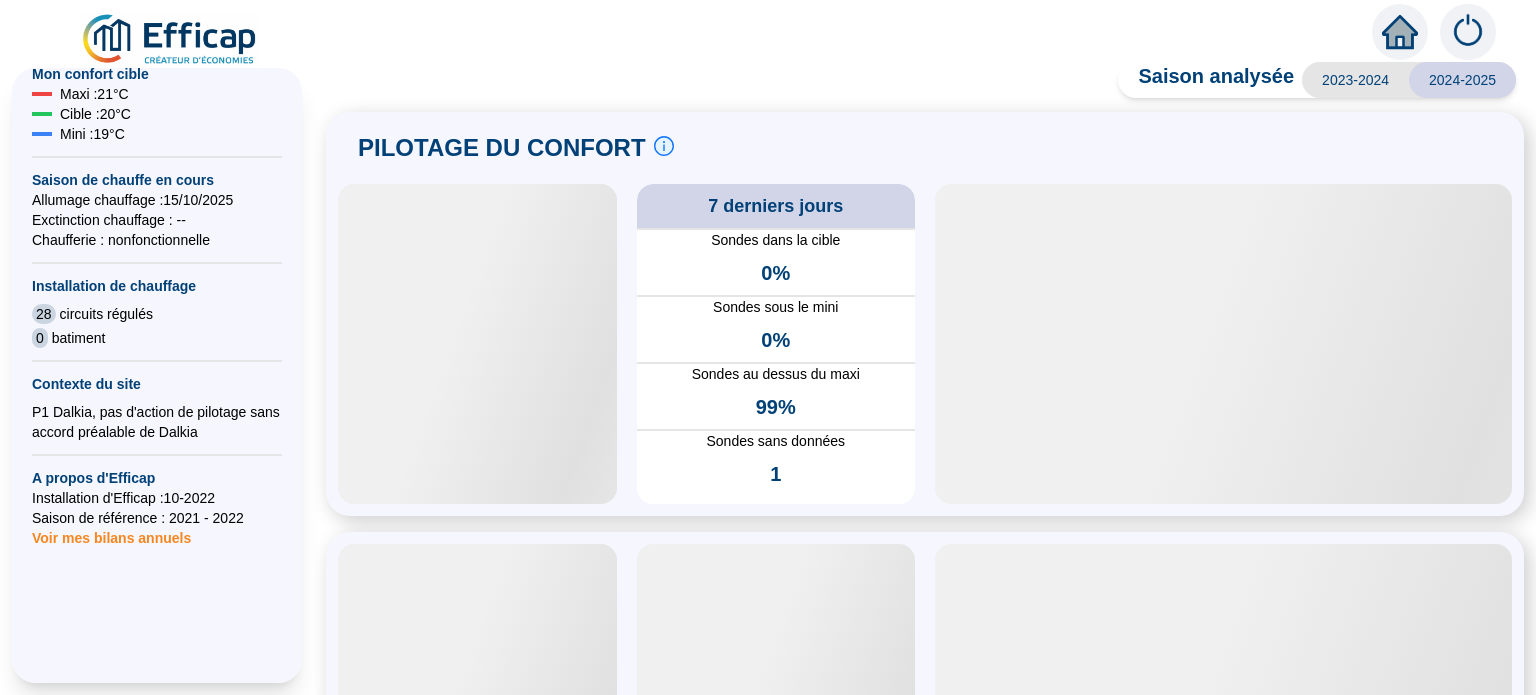 click at bounding box center (1468, 32) 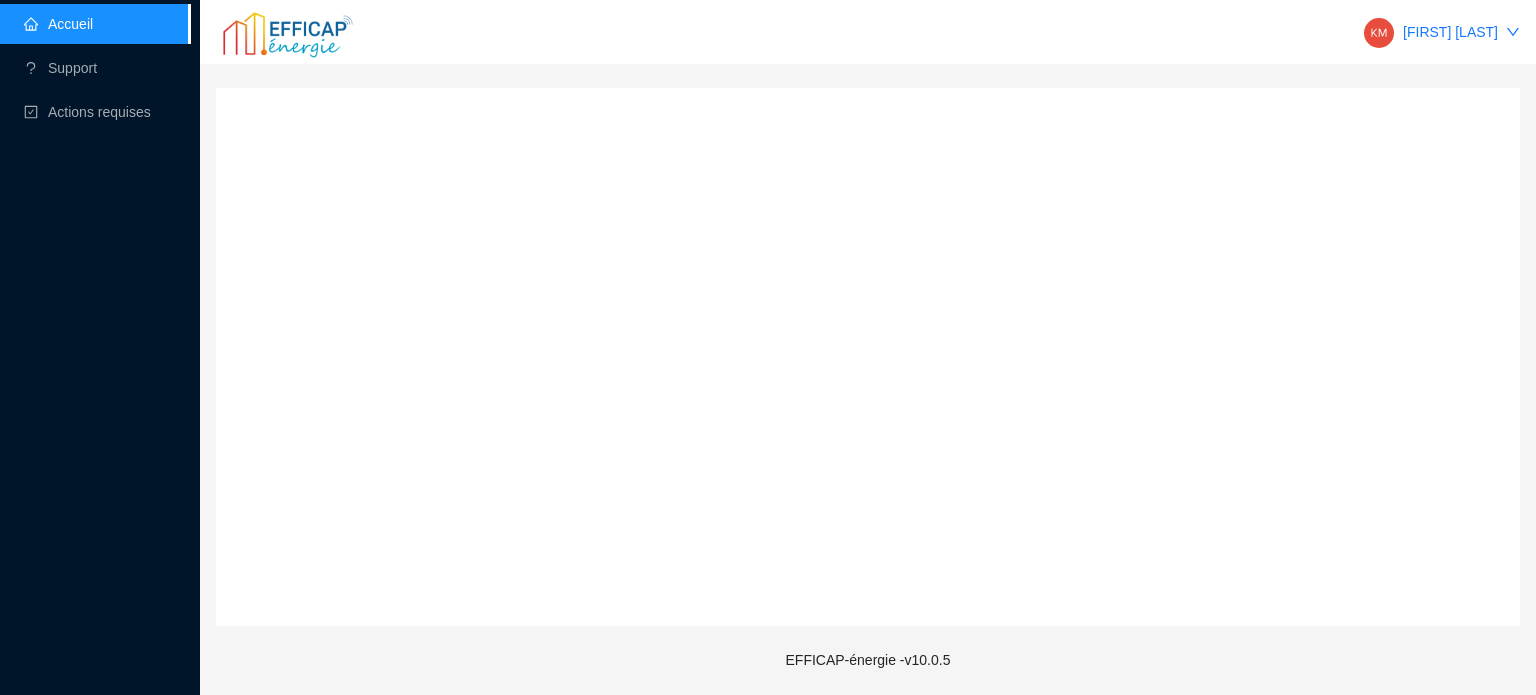 scroll, scrollTop: 0, scrollLeft: 0, axis: both 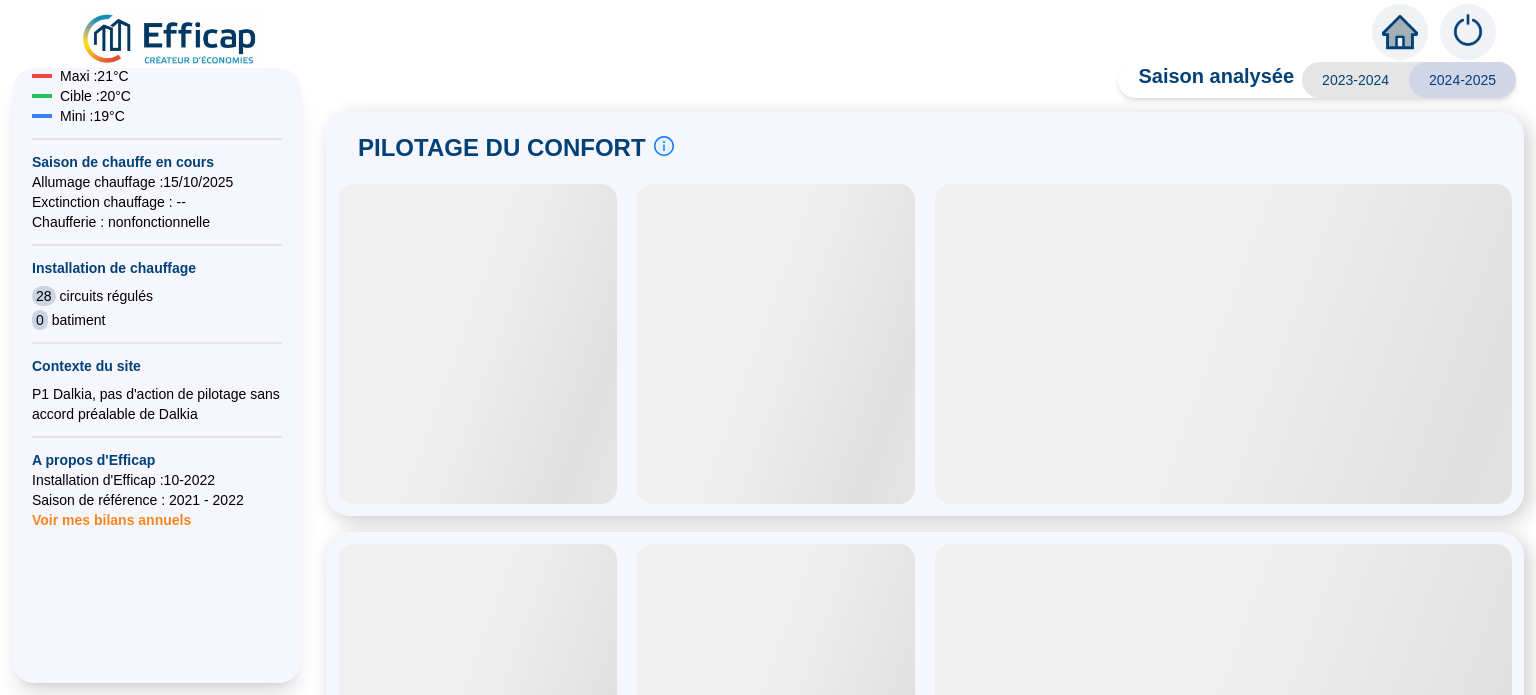 click on "Chaufferie :   non  fonctionnelle" at bounding box center (157, 222) 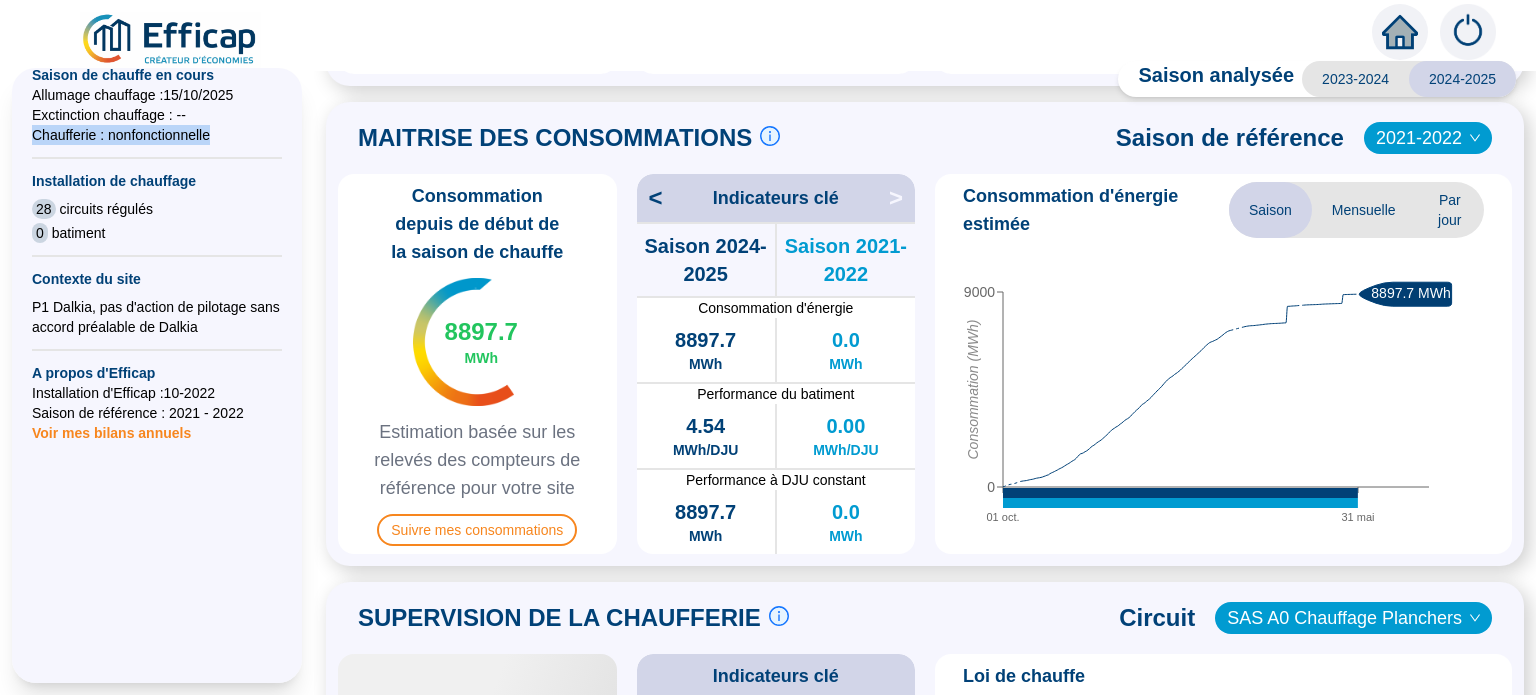 scroll, scrollTop: 452, scrollLeft: 0, axis: vertical 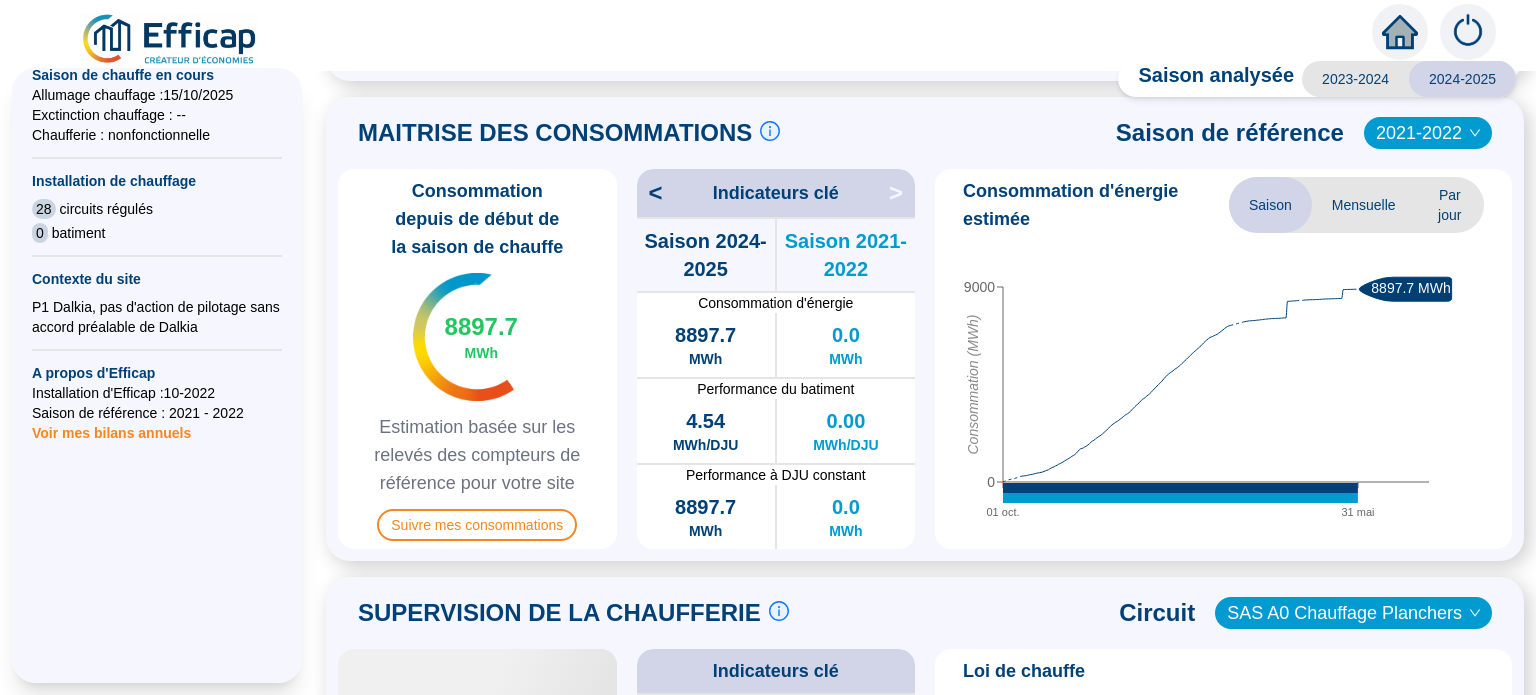 drag, startPoint x: 520, startPoint y: 517, endPoint x: 468, endPoint y: 560, distance: 67.47592 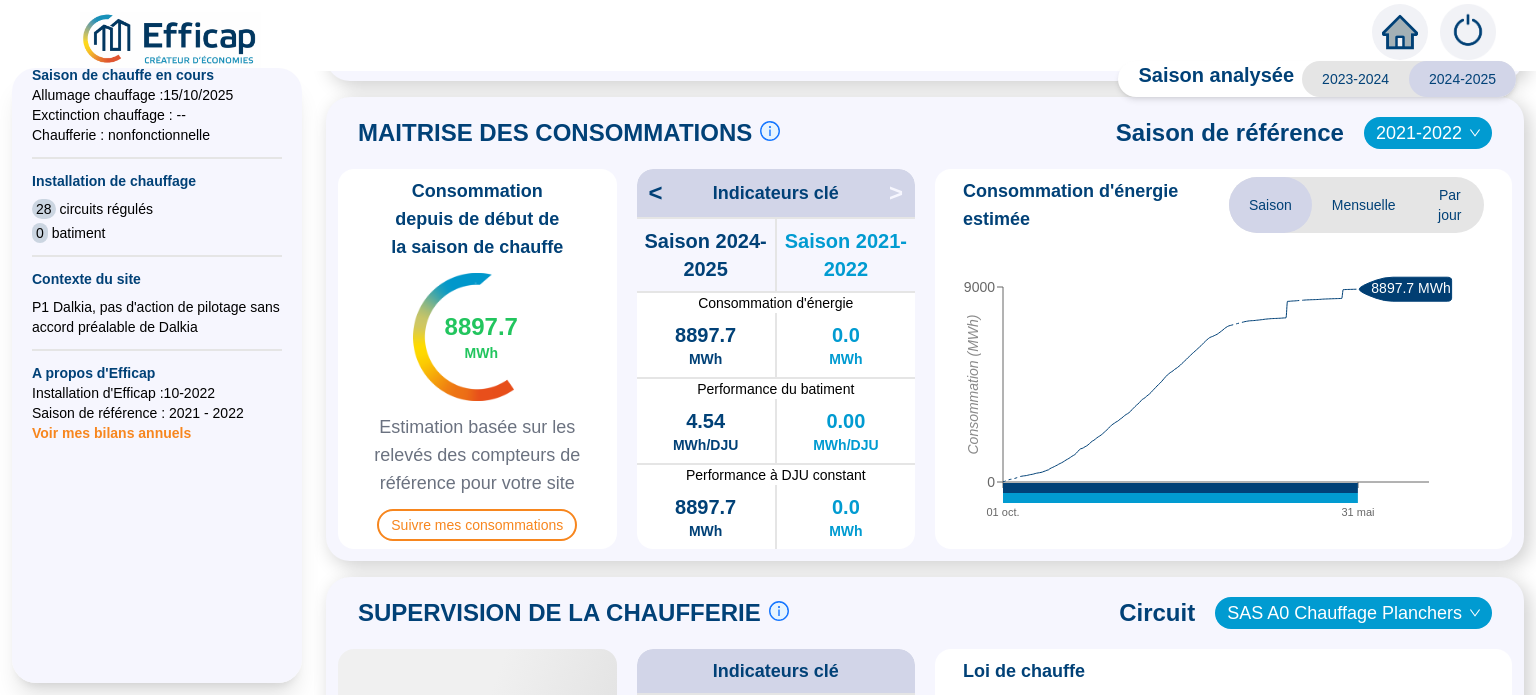 click on "Consommation depuis de début de la saison de chauffe [NUMBER] MWh Estimation basée sur les relevés des compteurs de référence pour votre site Suivre mes consommations" at bounding box center [477, 359] 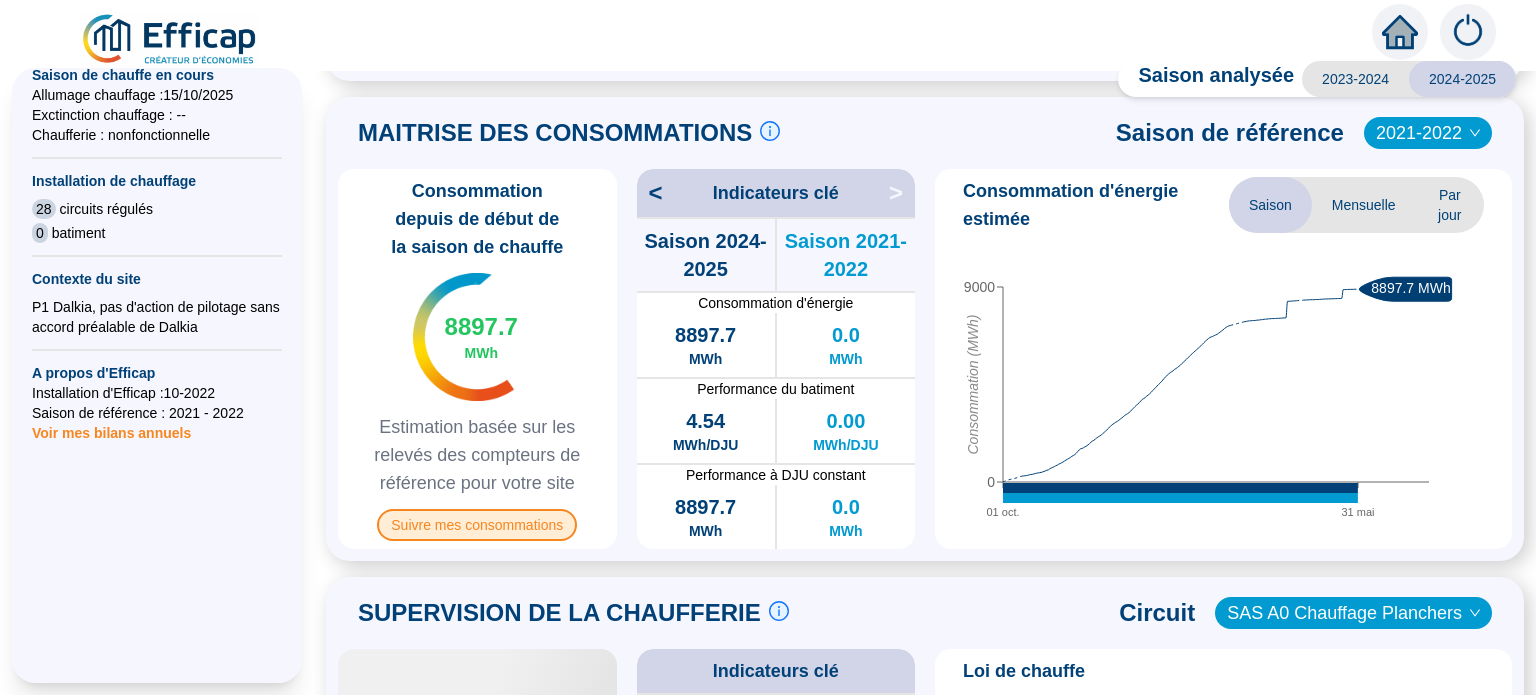 click on "Suivre mes consommations" at bounding box center (477, 525) 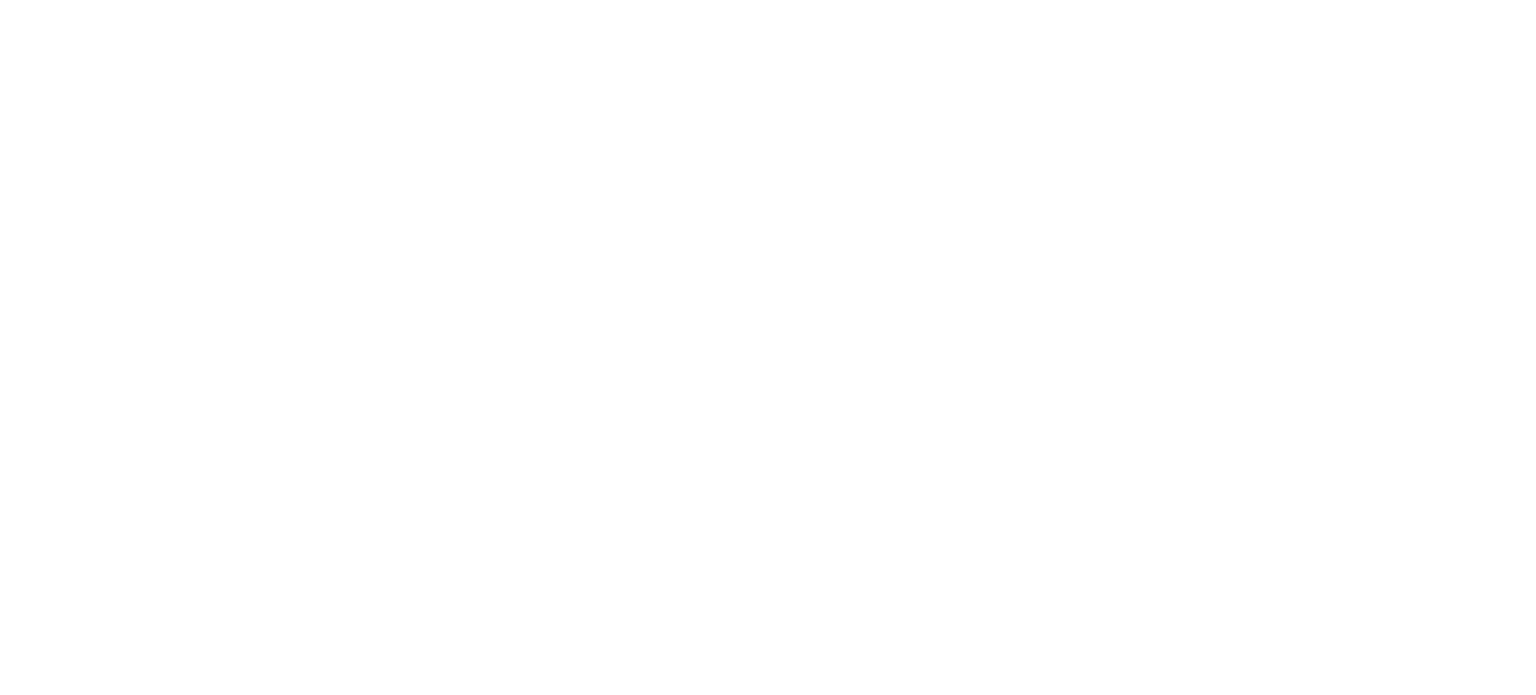 type 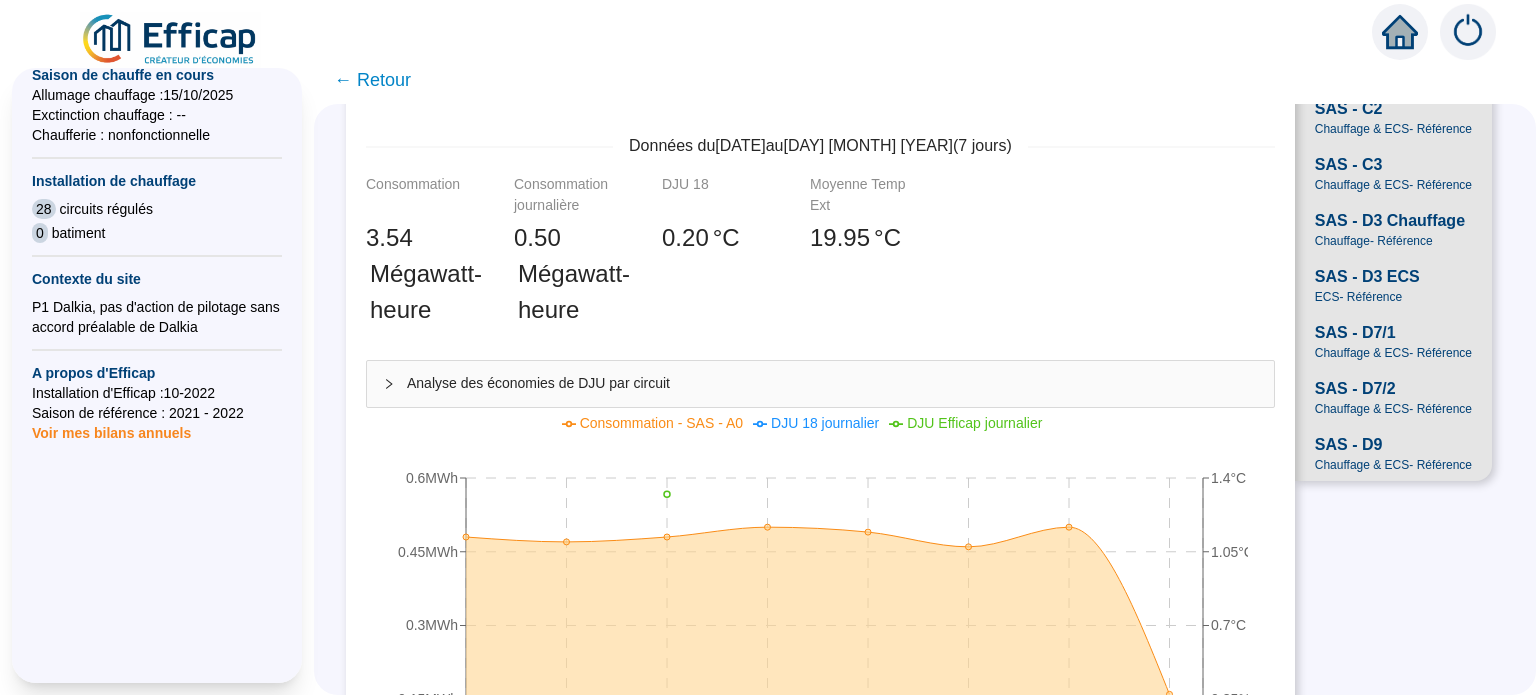 scroll, scrollTop: 0, scrollLeft: 0, axis: both 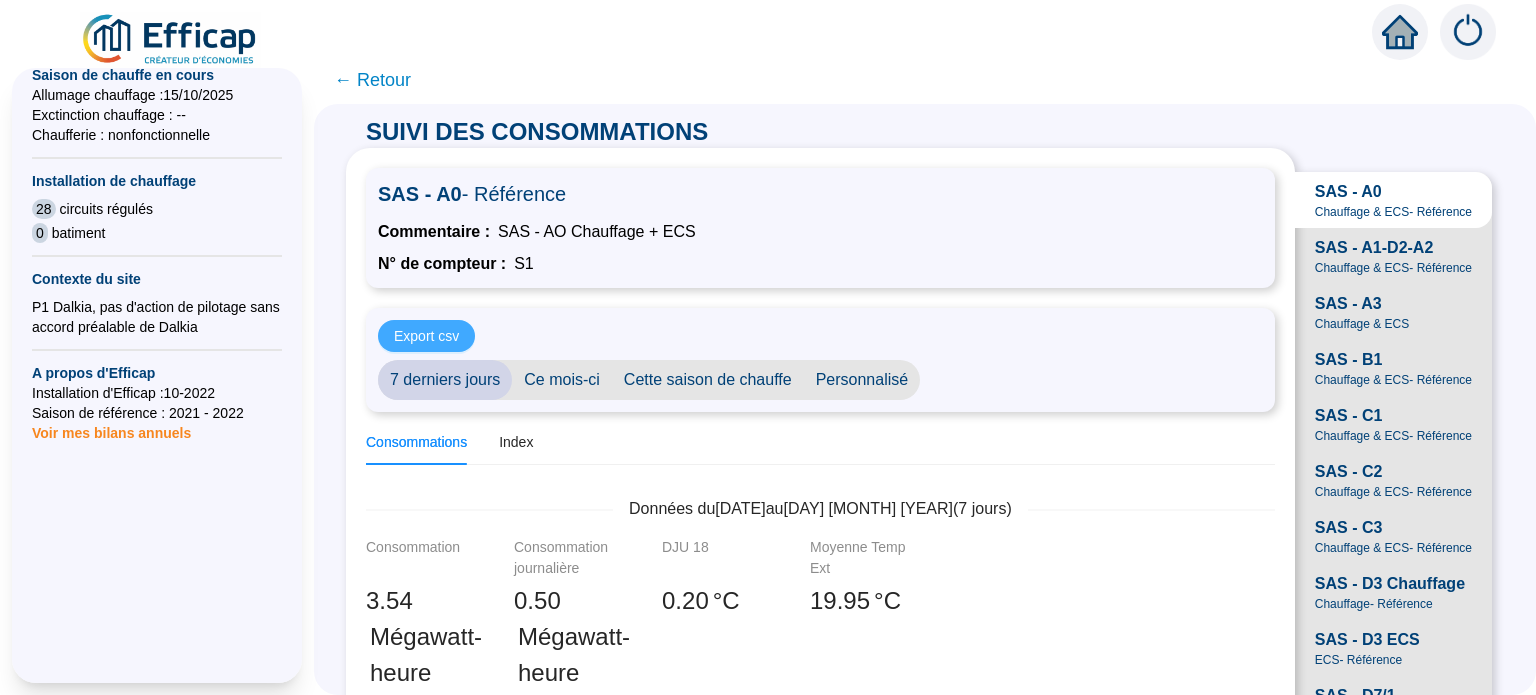 click on "Export csv" at bounding box center [426, 336] 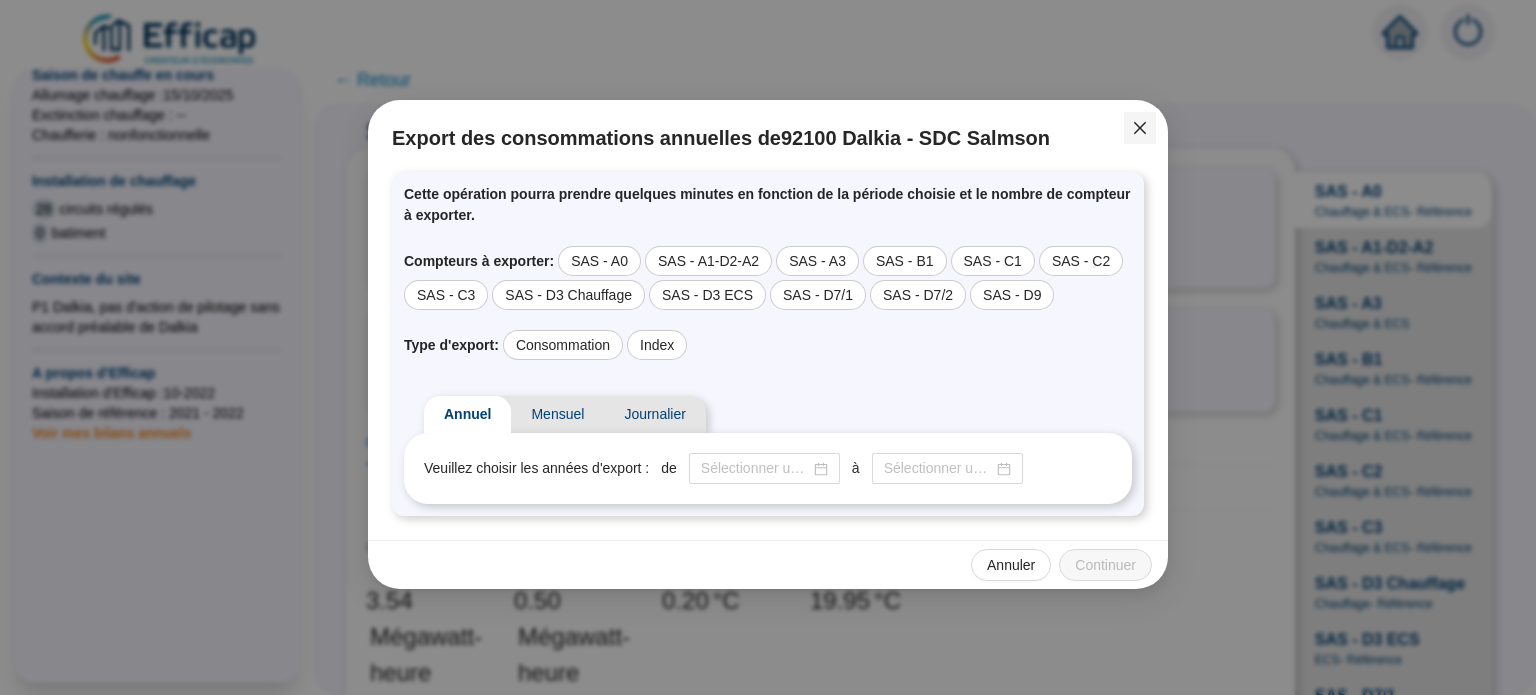 click at bounding box center (1140, 128) 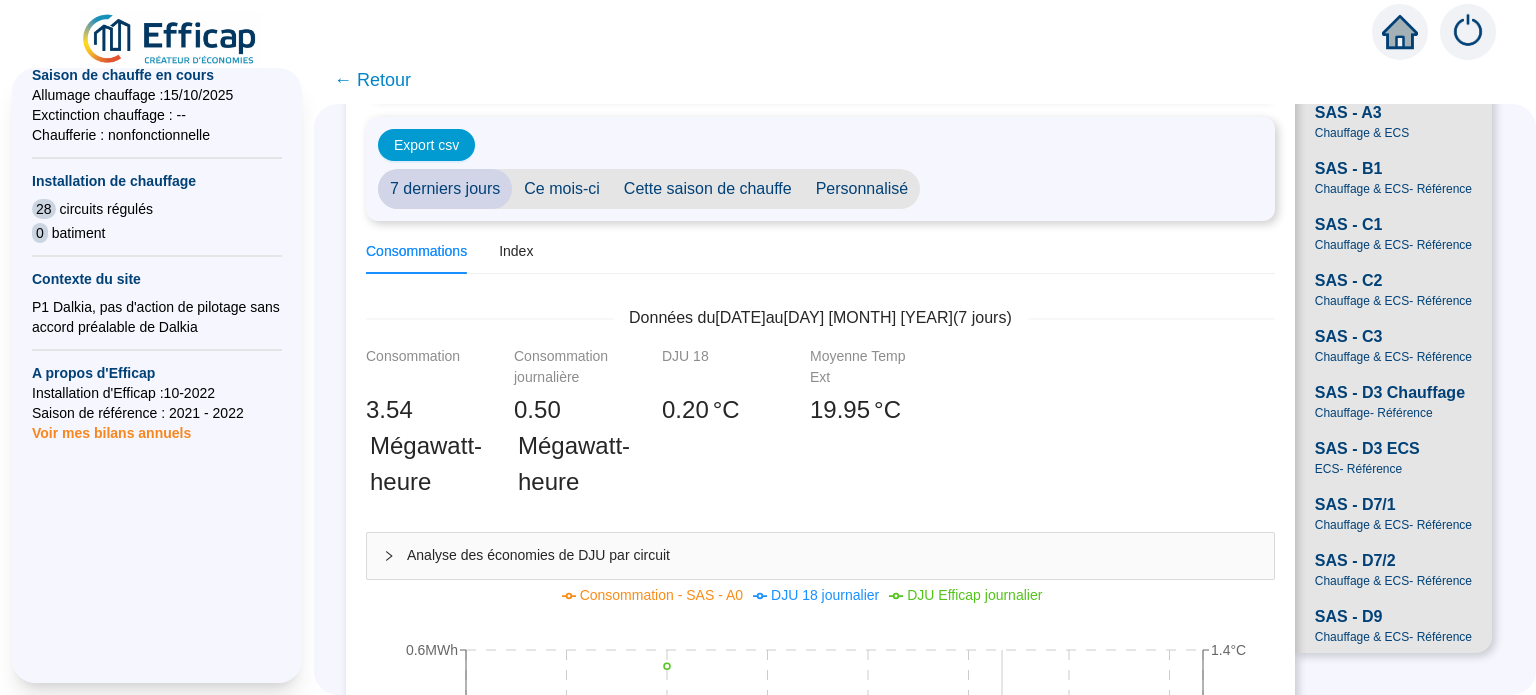 scroll, scrollTop: 160, scrollLeft: 0, axis: vertical 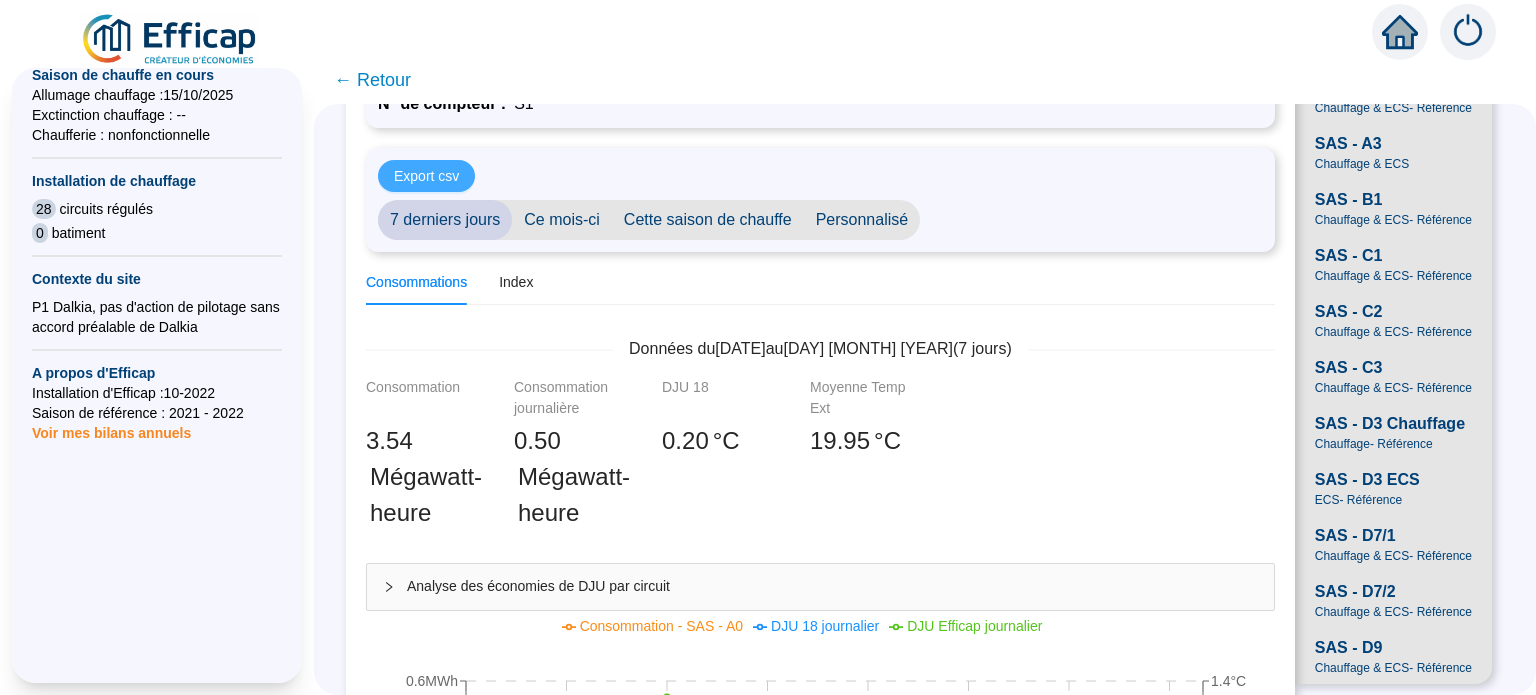 click on "Export csv" at bounding box center [426, 176] 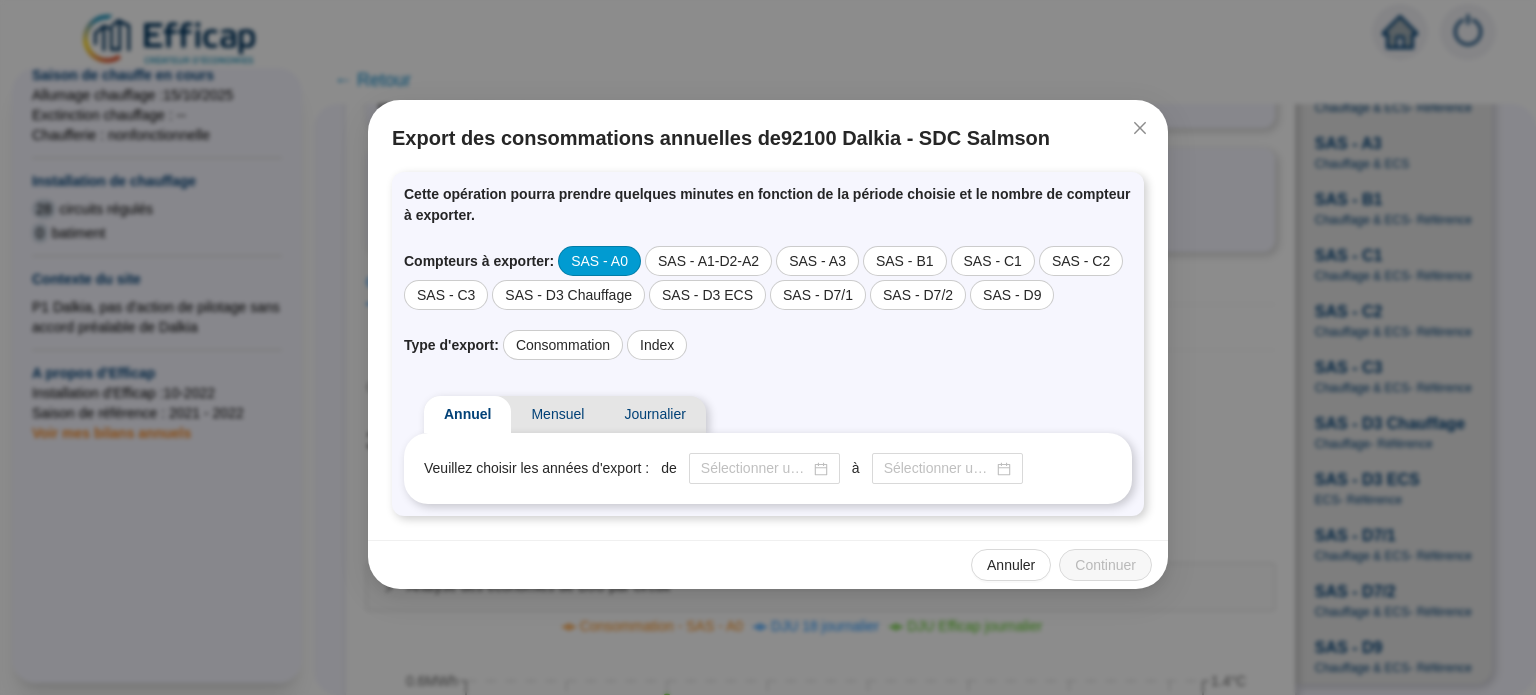 click on "SAS - A0" at bounding box center [599, 261] 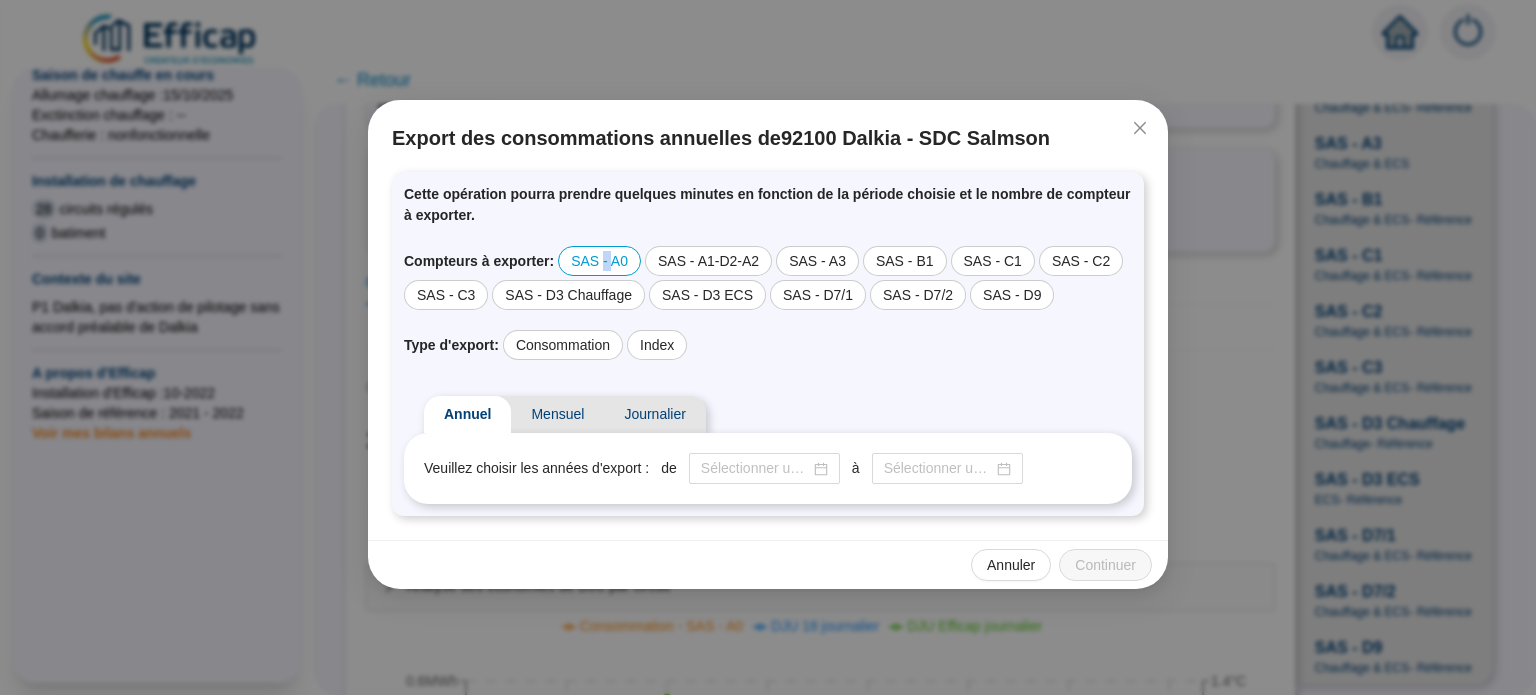 click on "SAS - A0" at bounding box center [599, 261] 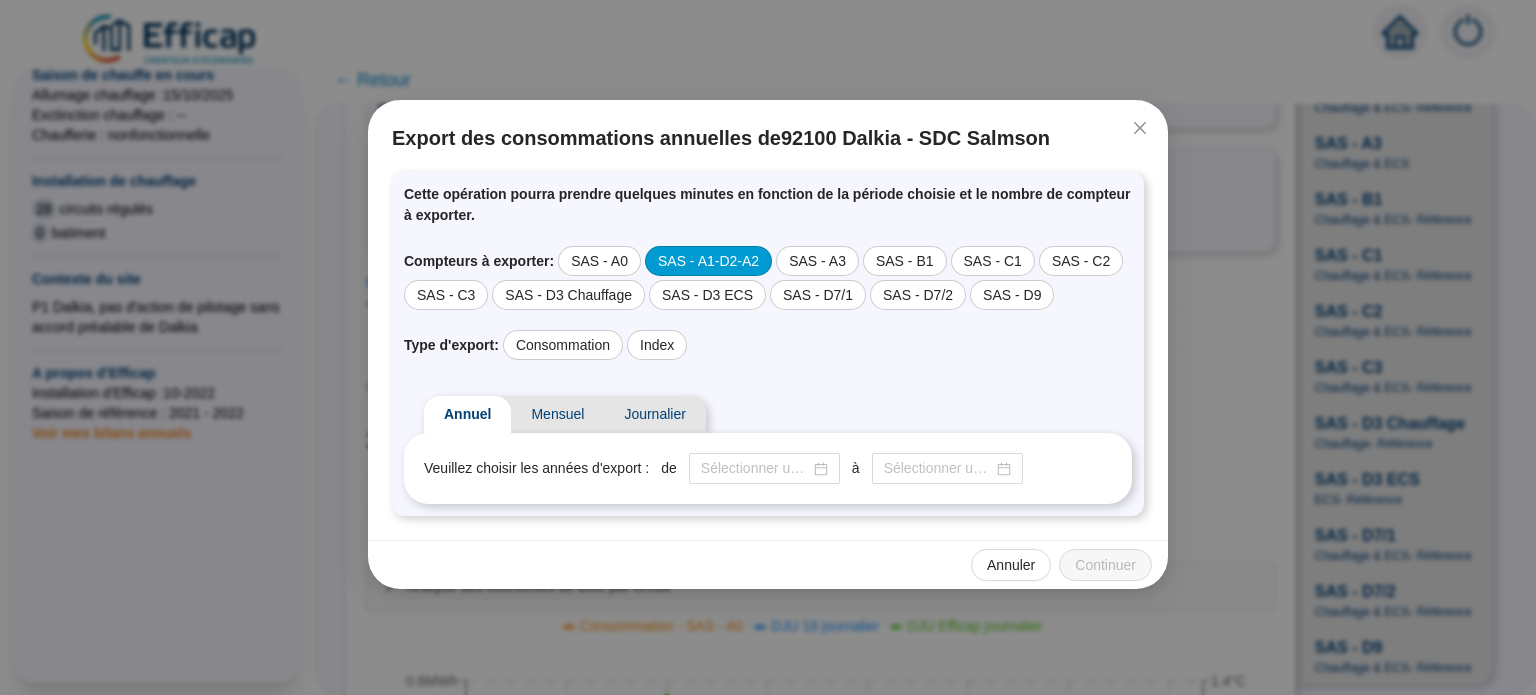 click on "SAS - A1-D2-A2" at bounding box center (708, 261) 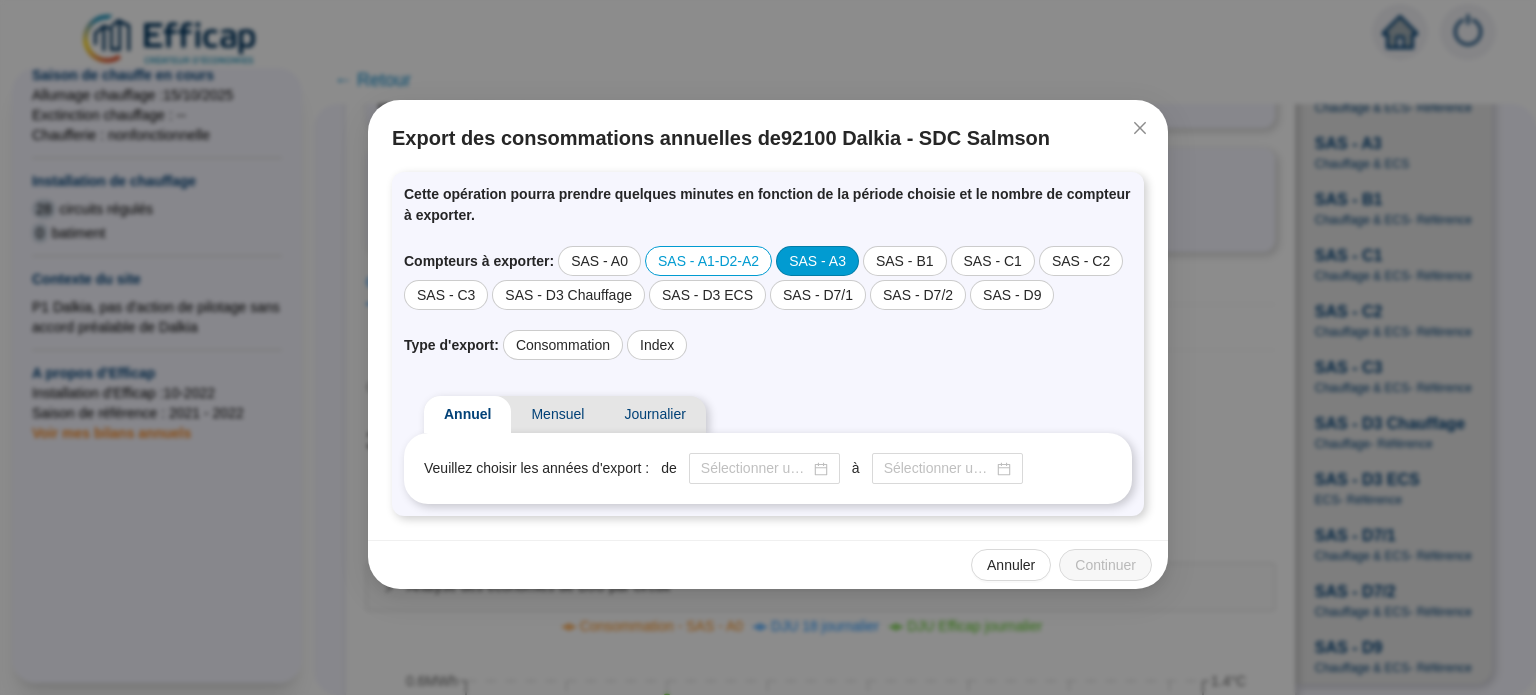 click on "SAS - A3" at bounding box center [817, 261] 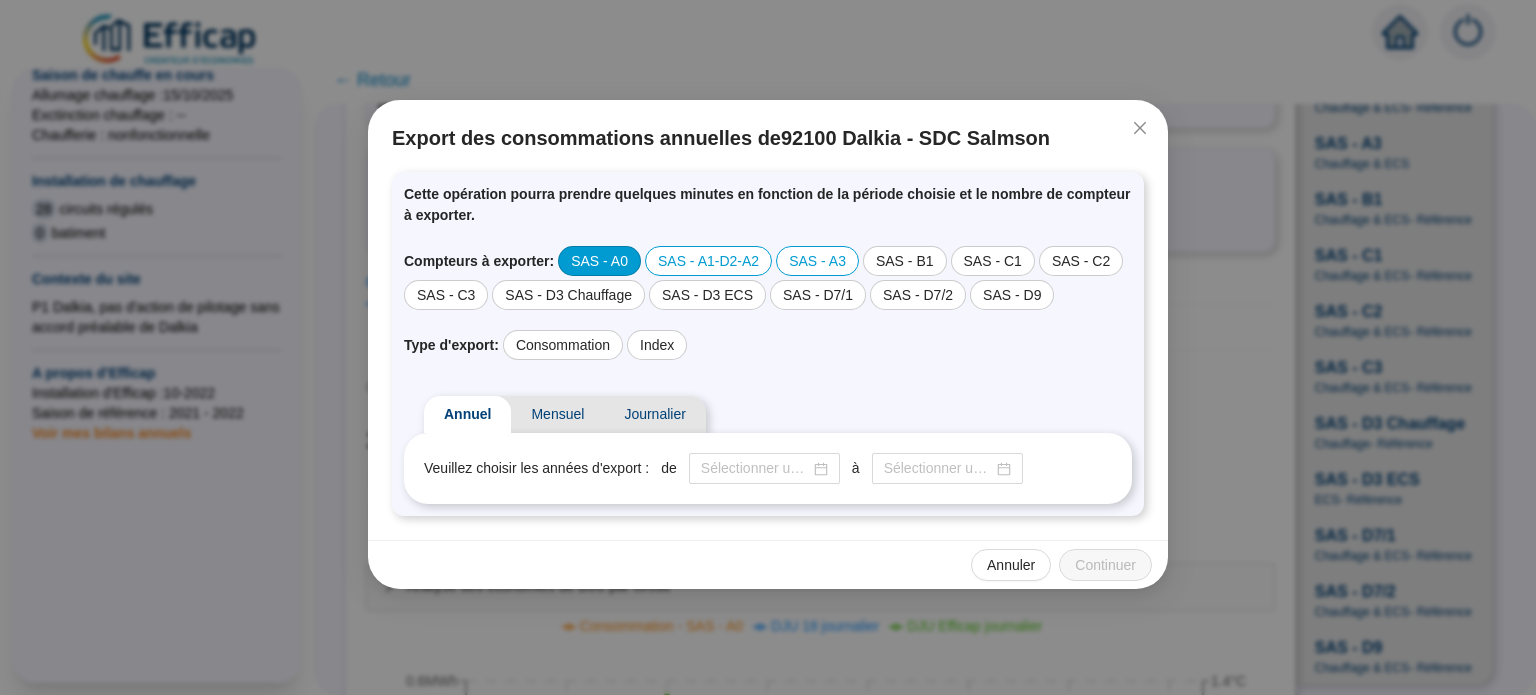 click on "SAS - A0" at bounding box center [599, 261] 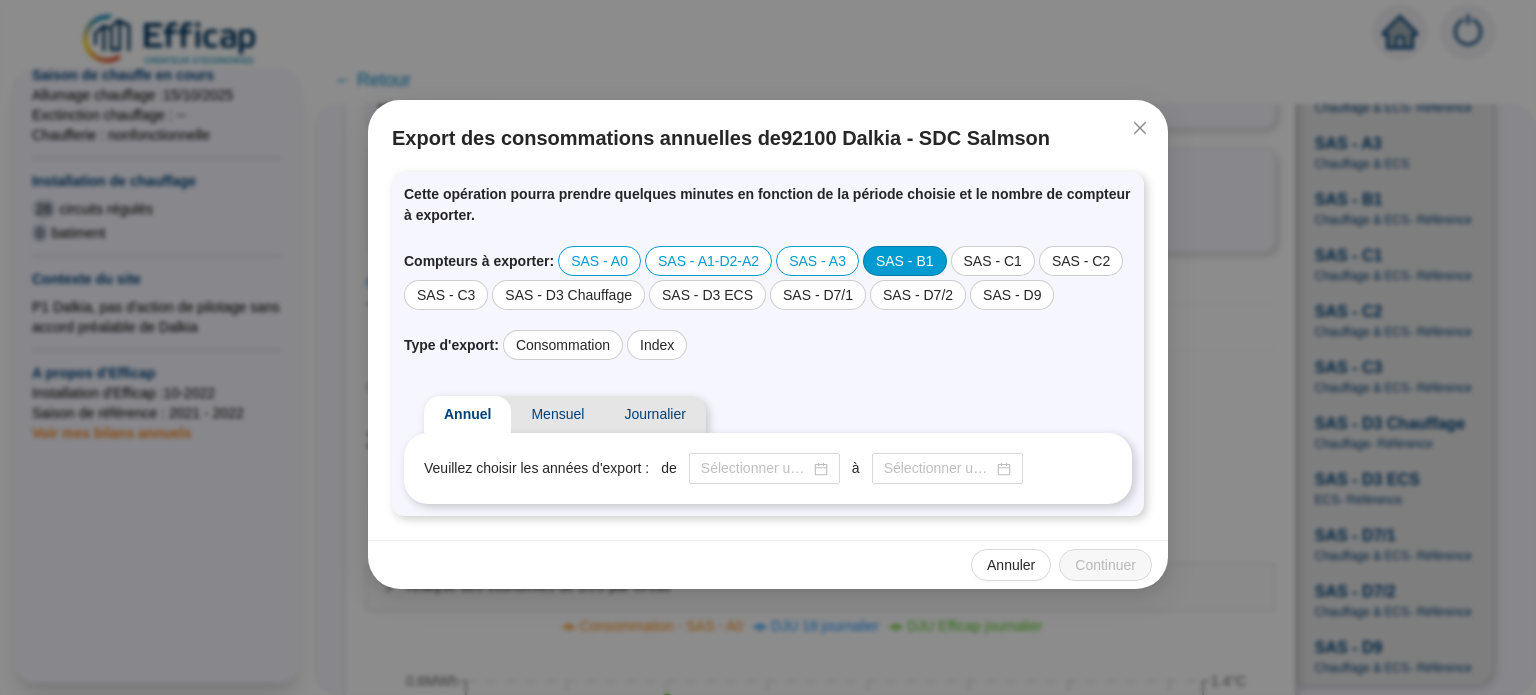 click on "SAS - B1" at bounding box center (905, 261) 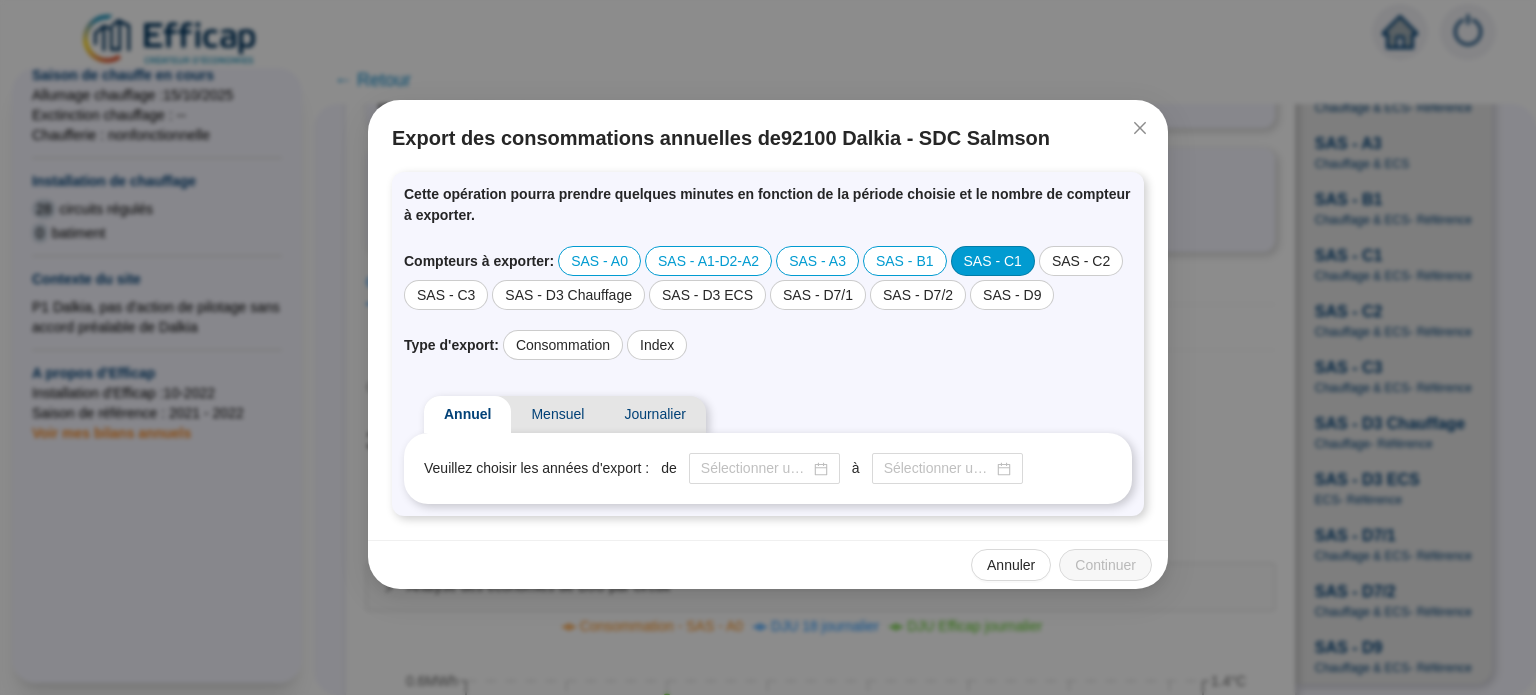 click on "SAS - C1" at bounding box center (993, 261) 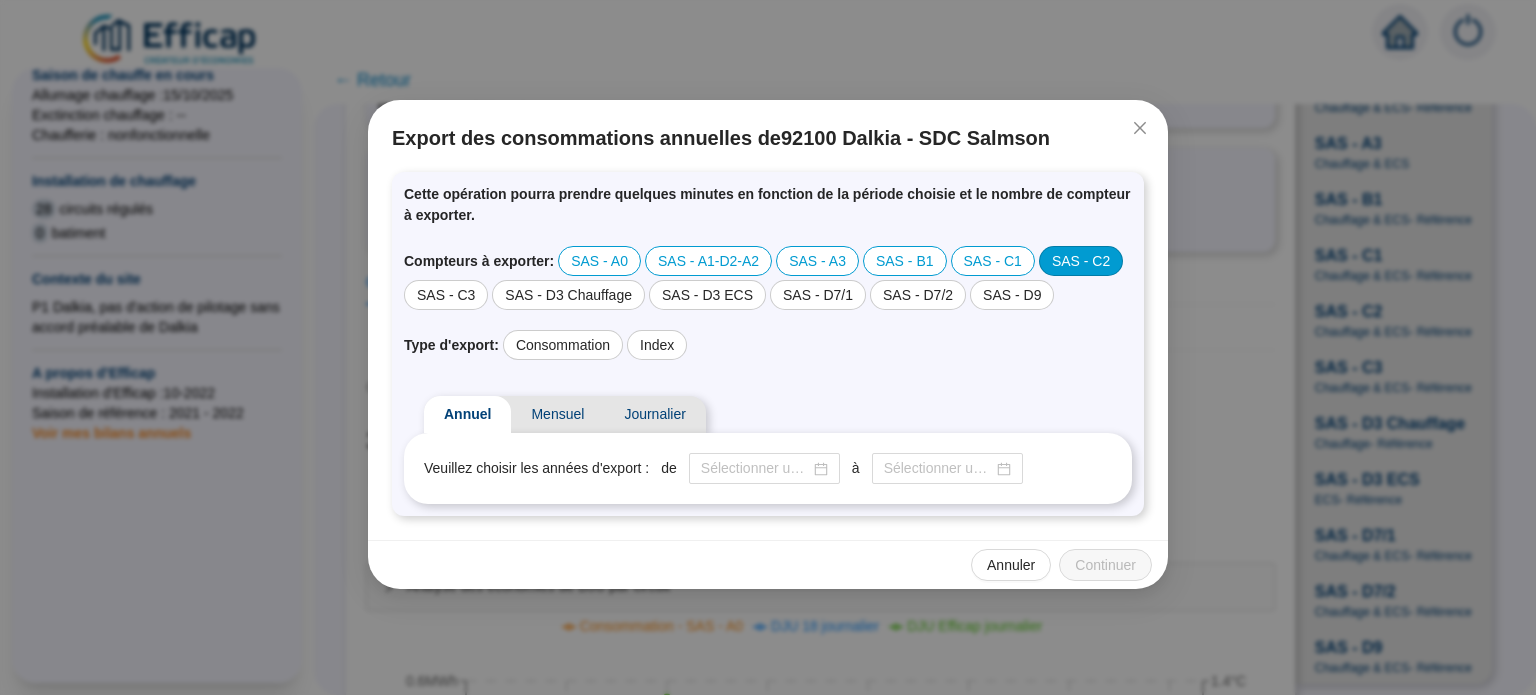 click on "SAS - C2" at bounding box center (1081, 261) 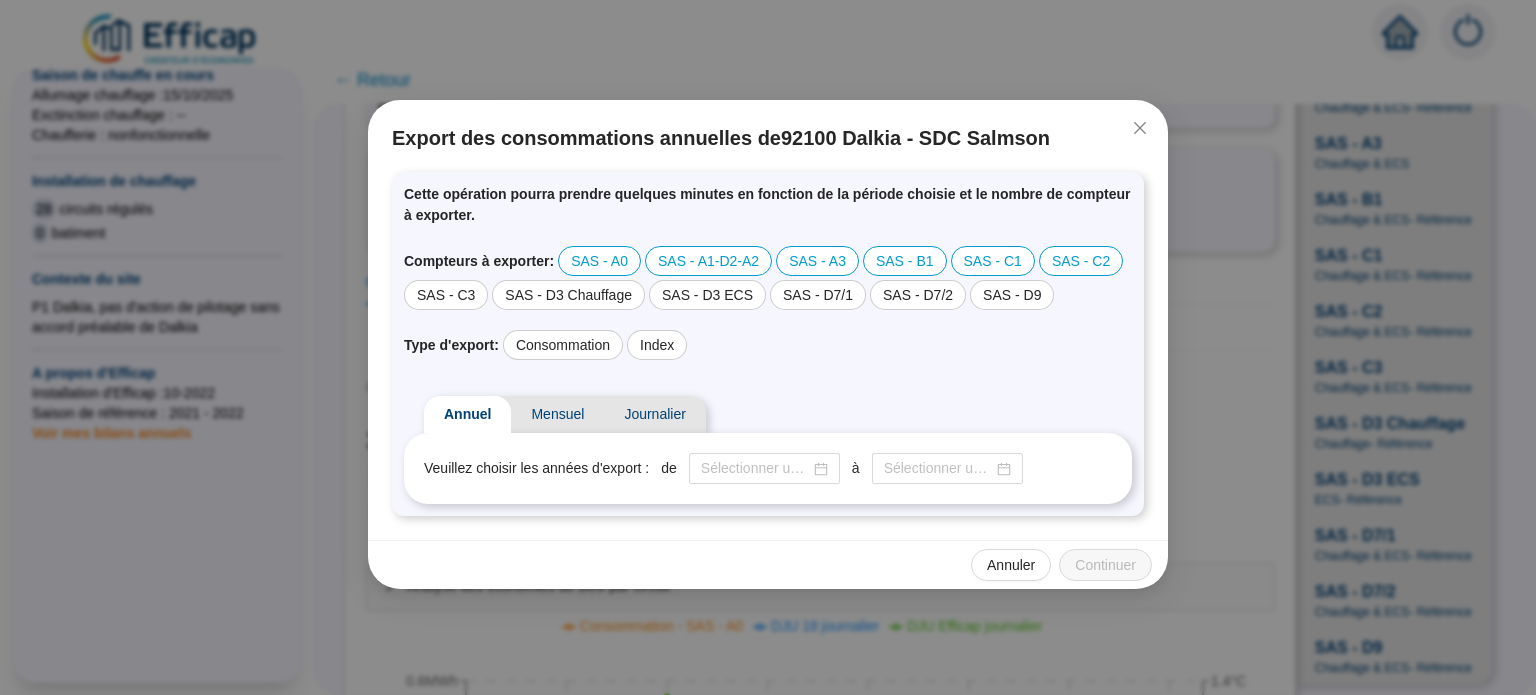click on "Compteurs à exporter  : SAS - A0 SAS - A1-D2-A2 SAS - A3 SAS - B1 SAS - C1 SAS - C2 SAS - C3 SAS - D3 Chauffage SAS - D3 ECS SAS - D7/1 SAS - D7/2 SAS - D9" at bounding box center (768, 278) 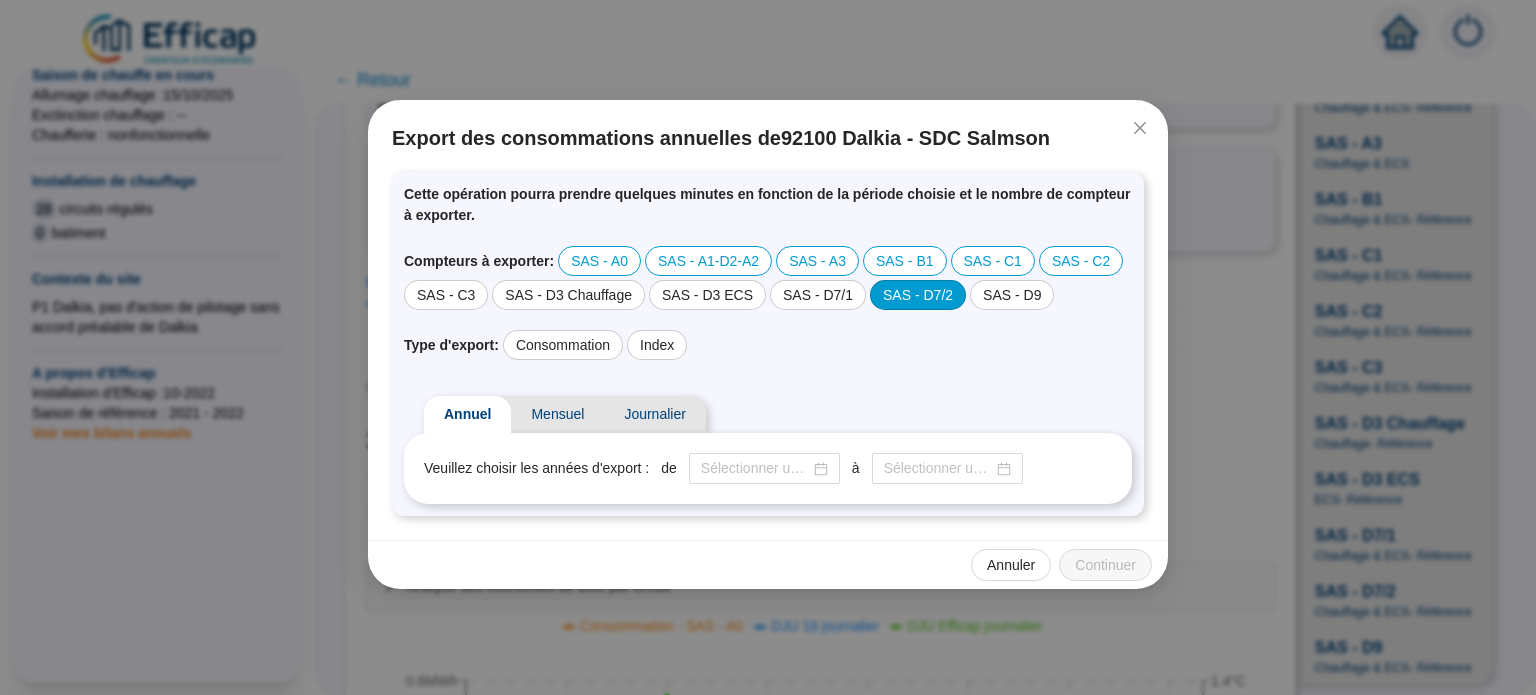 click on "SAS - D7/2" at bounding box center (918, 295) 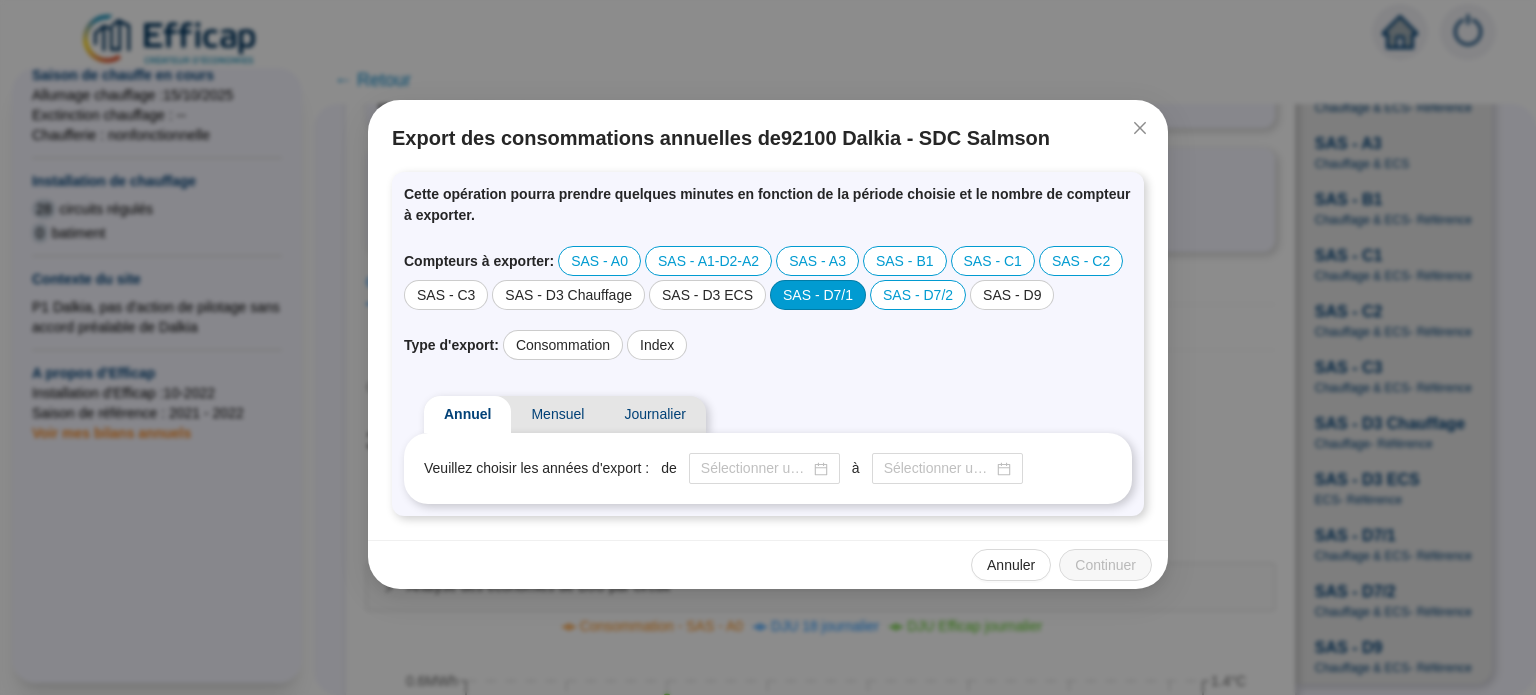 click on "SAS - D7/1" at bounding box center (818, 295) 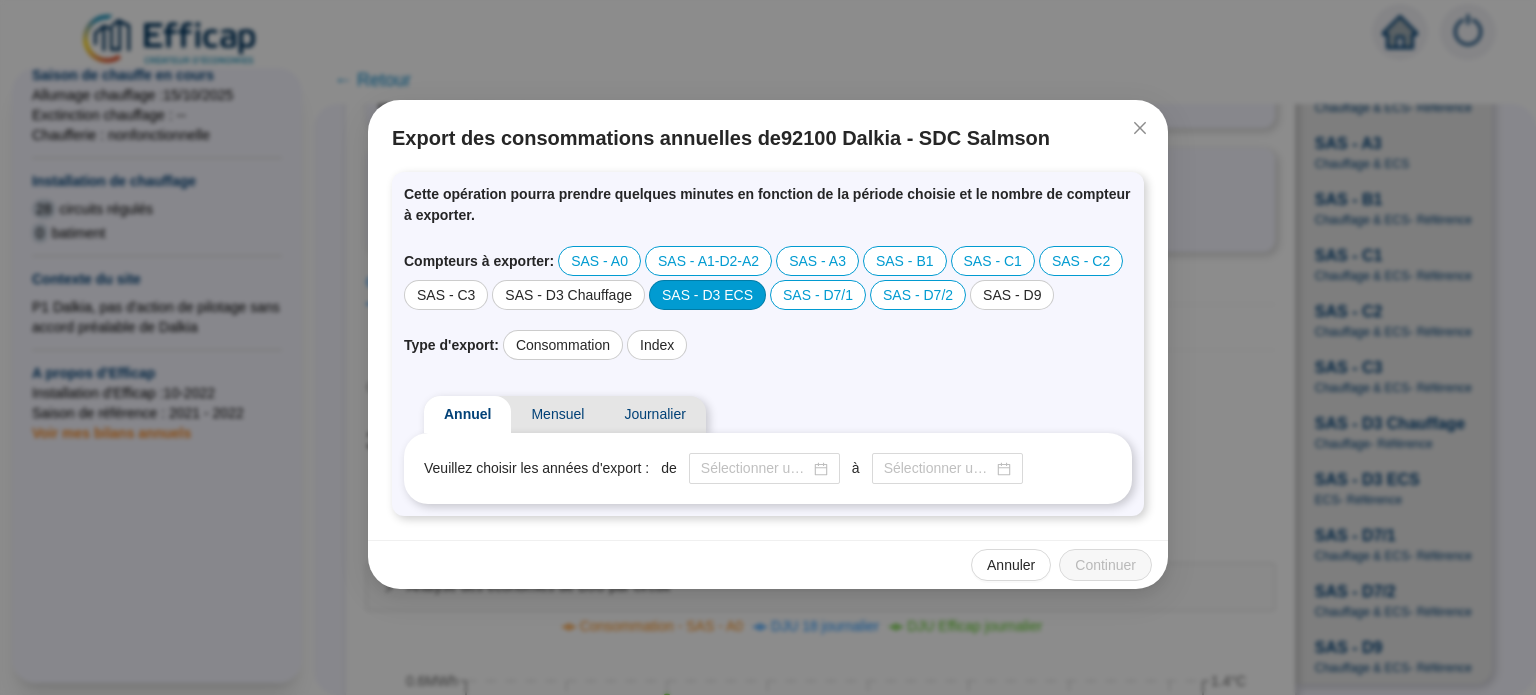 click on "SAS - D3 ECS" at bounding box center (707, 295) 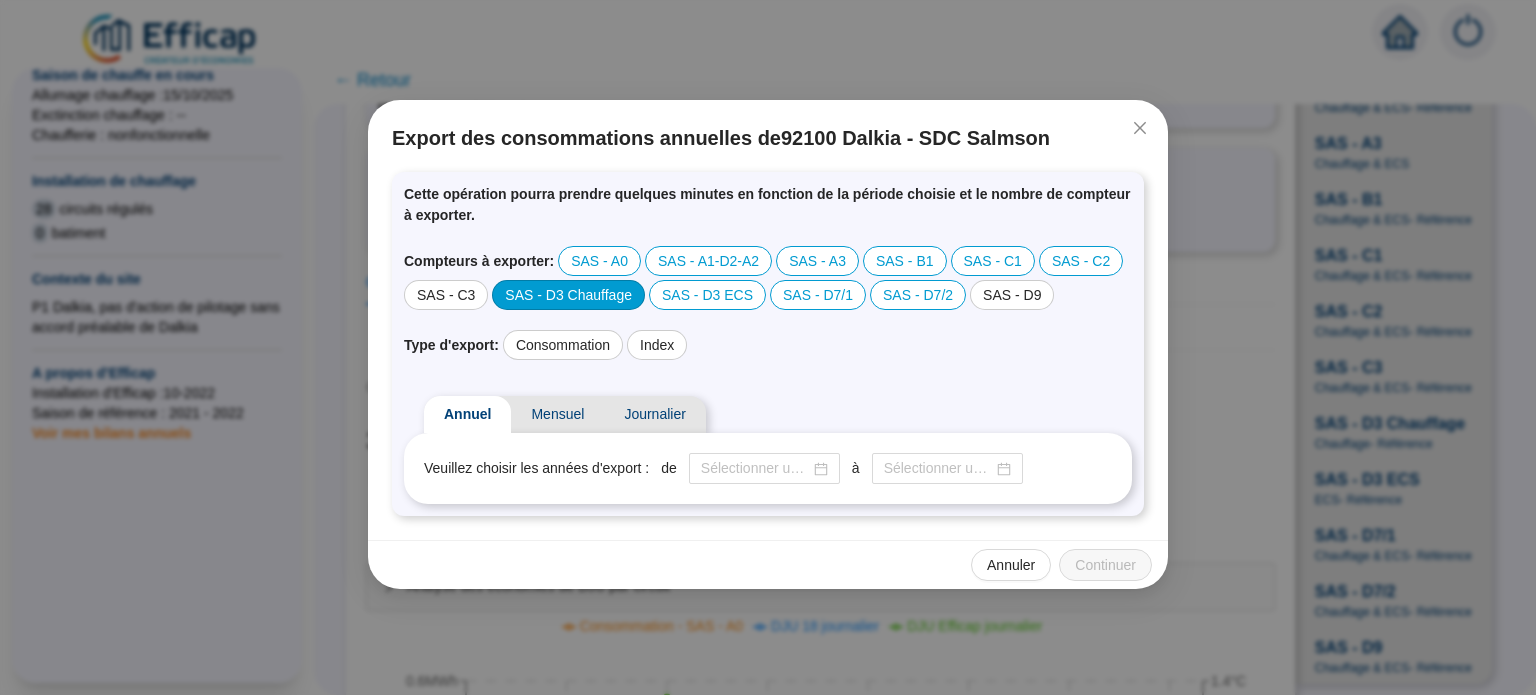 click on "SAS - D3 Chauffage" at bounding box center (568, 295) 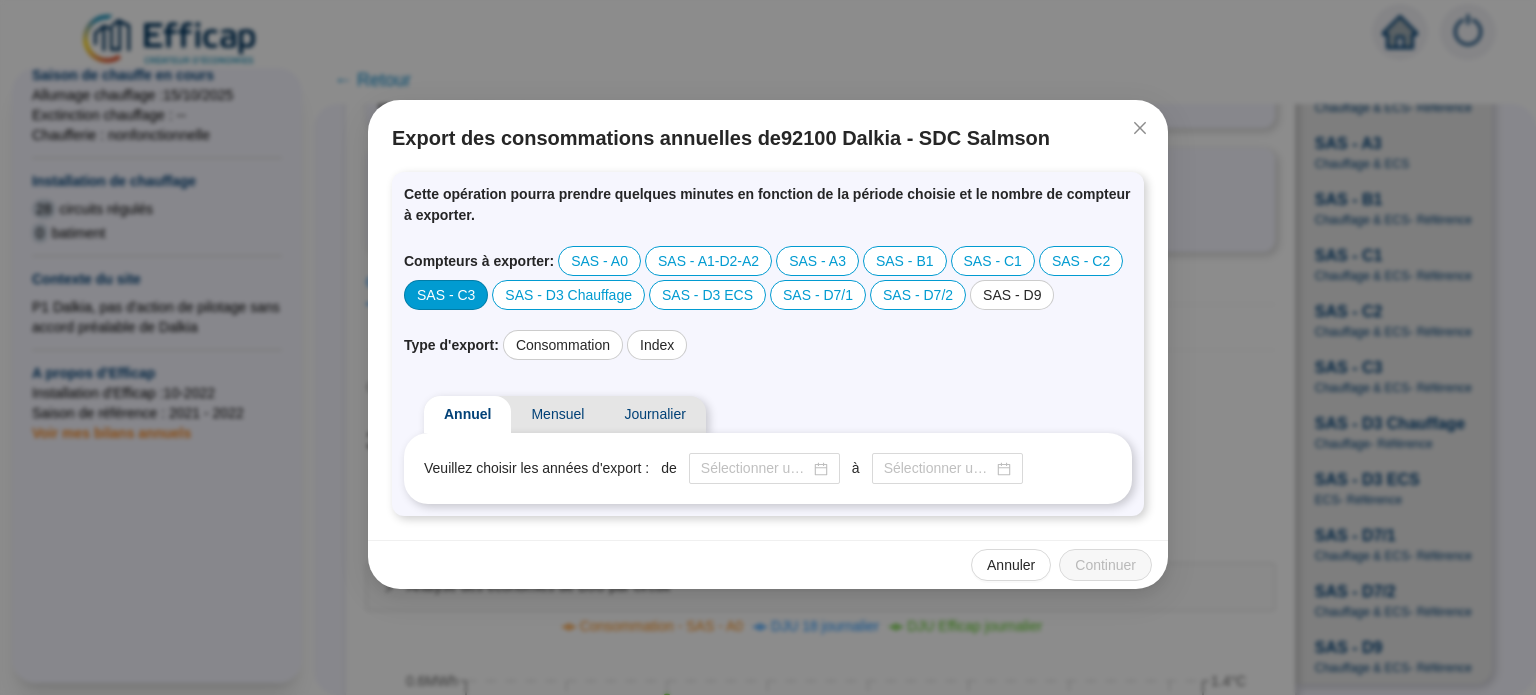 click on "SAS - C3" at bounding box center [446, 295] 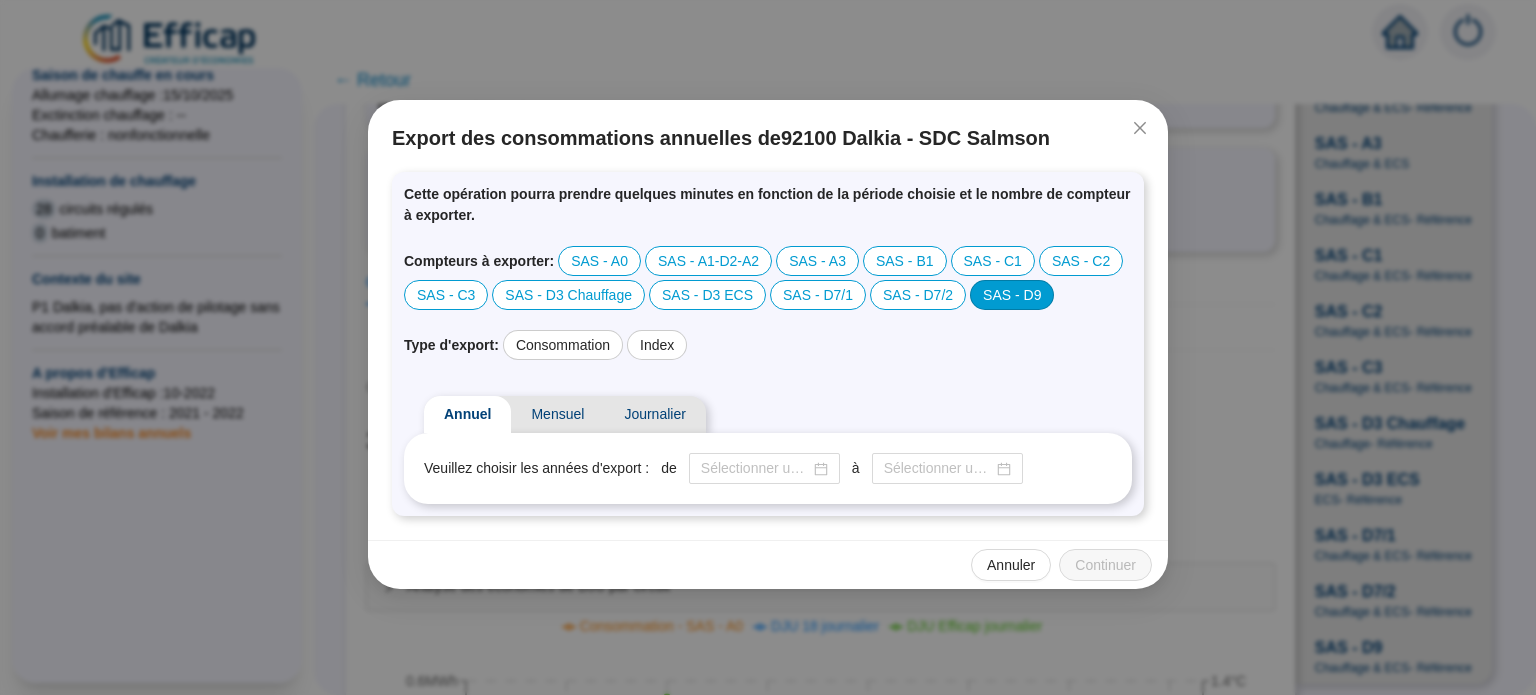 click on "SAS - D9" at bounding box center [1012, 295] 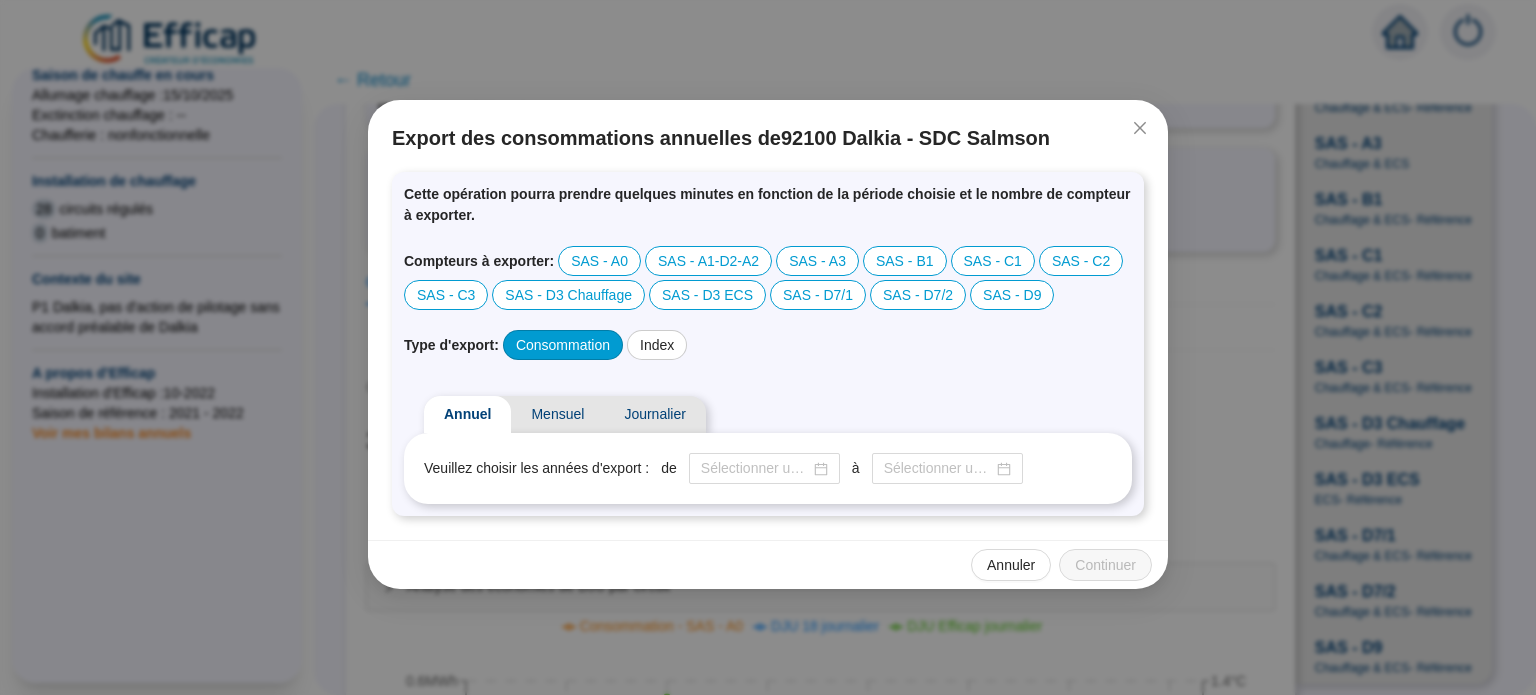 click on "Consommation" at bounding box center (563, 345) 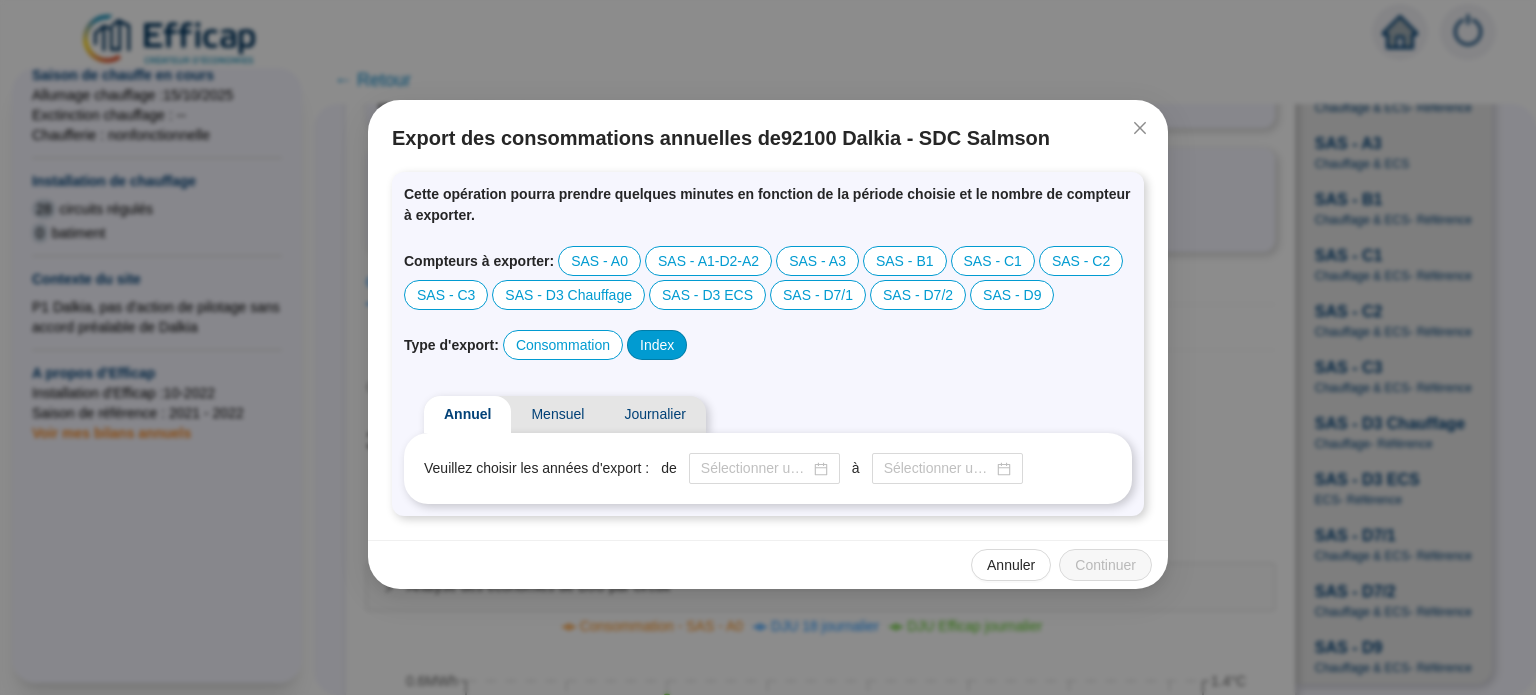 click on "Index" at bounding box center (657, 345) 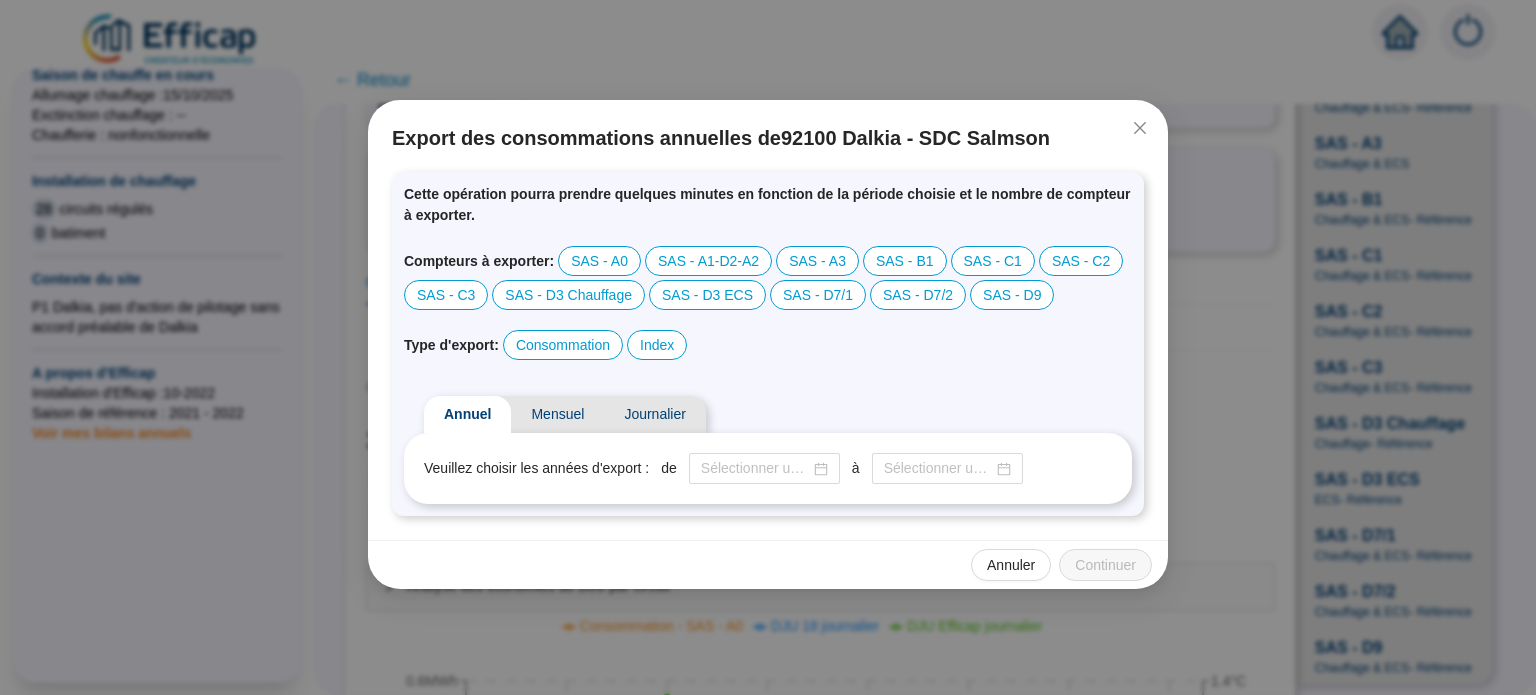 click on "Mensuel" at bounding box center [557, 414] 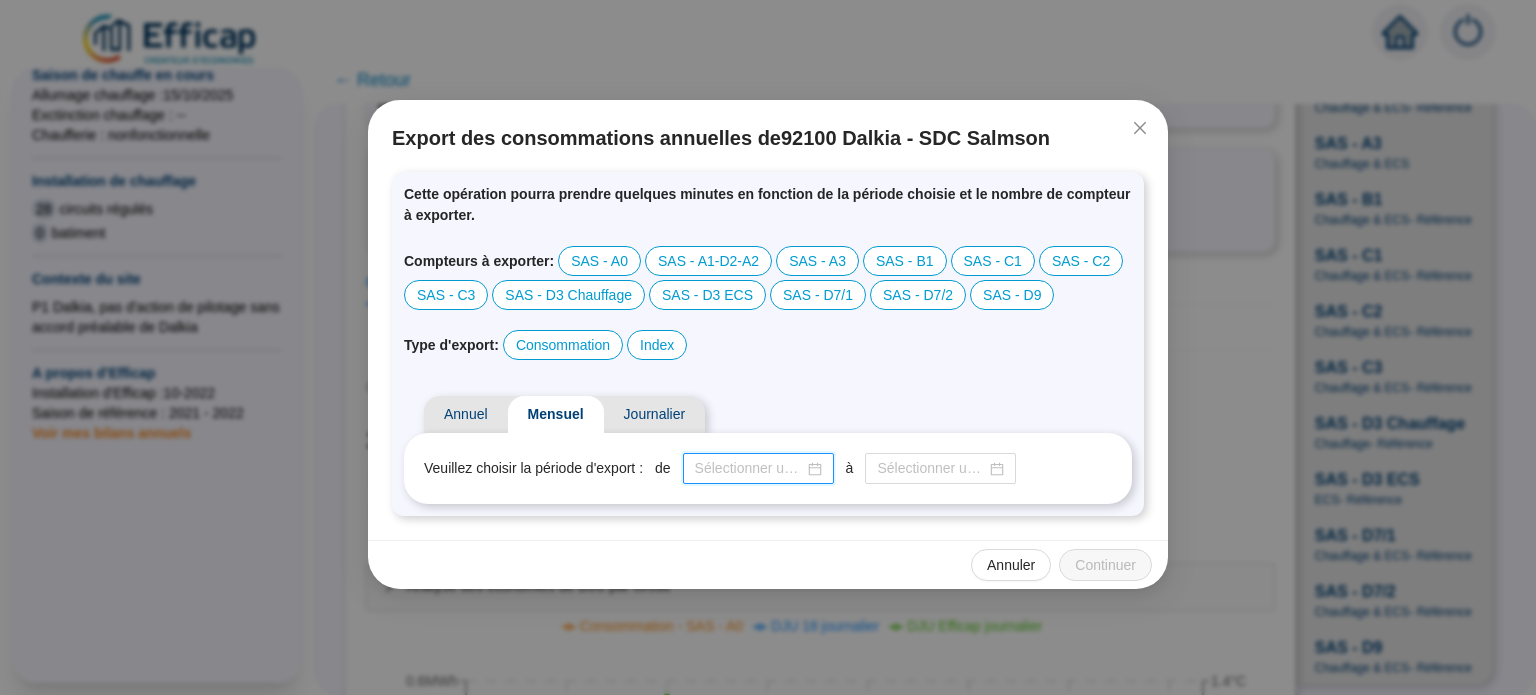 click at bounding box center (749, 468) 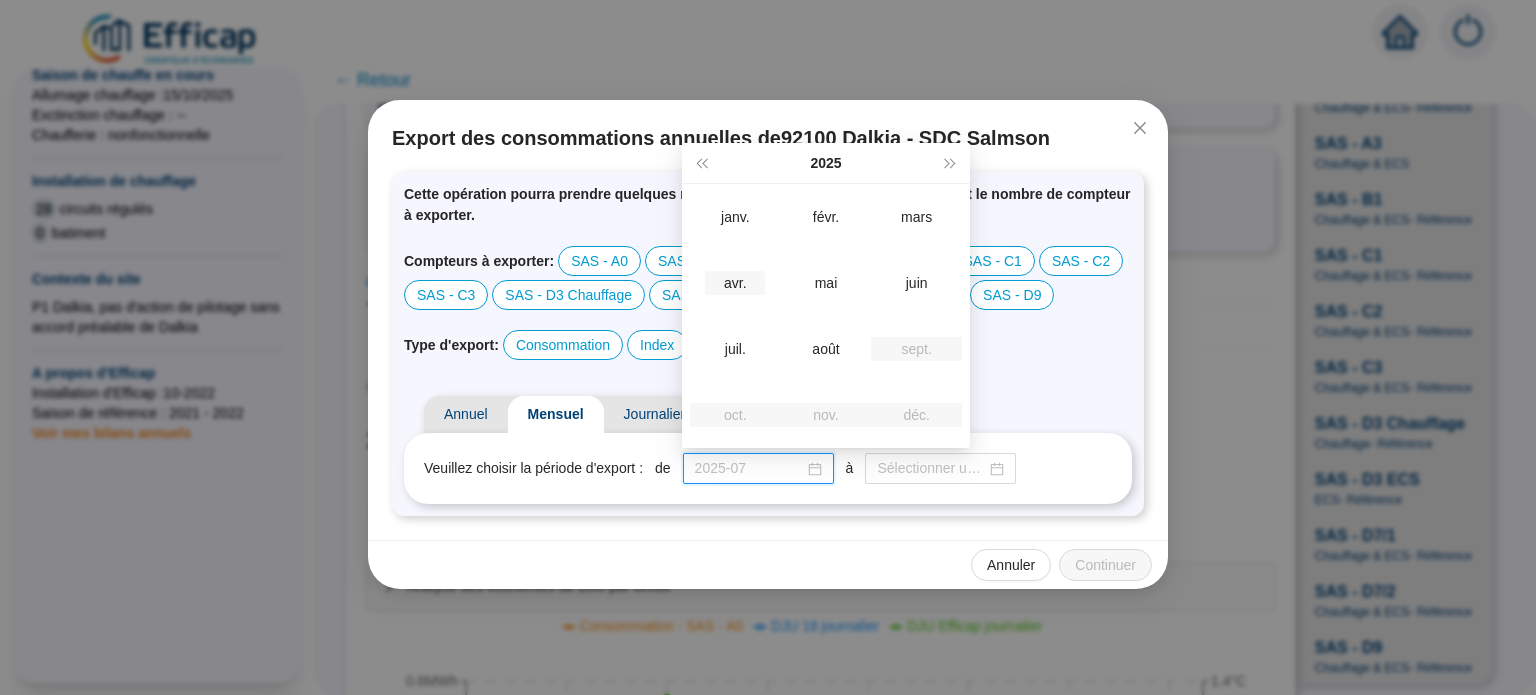 type on "[YEAR]-[MONTH]" 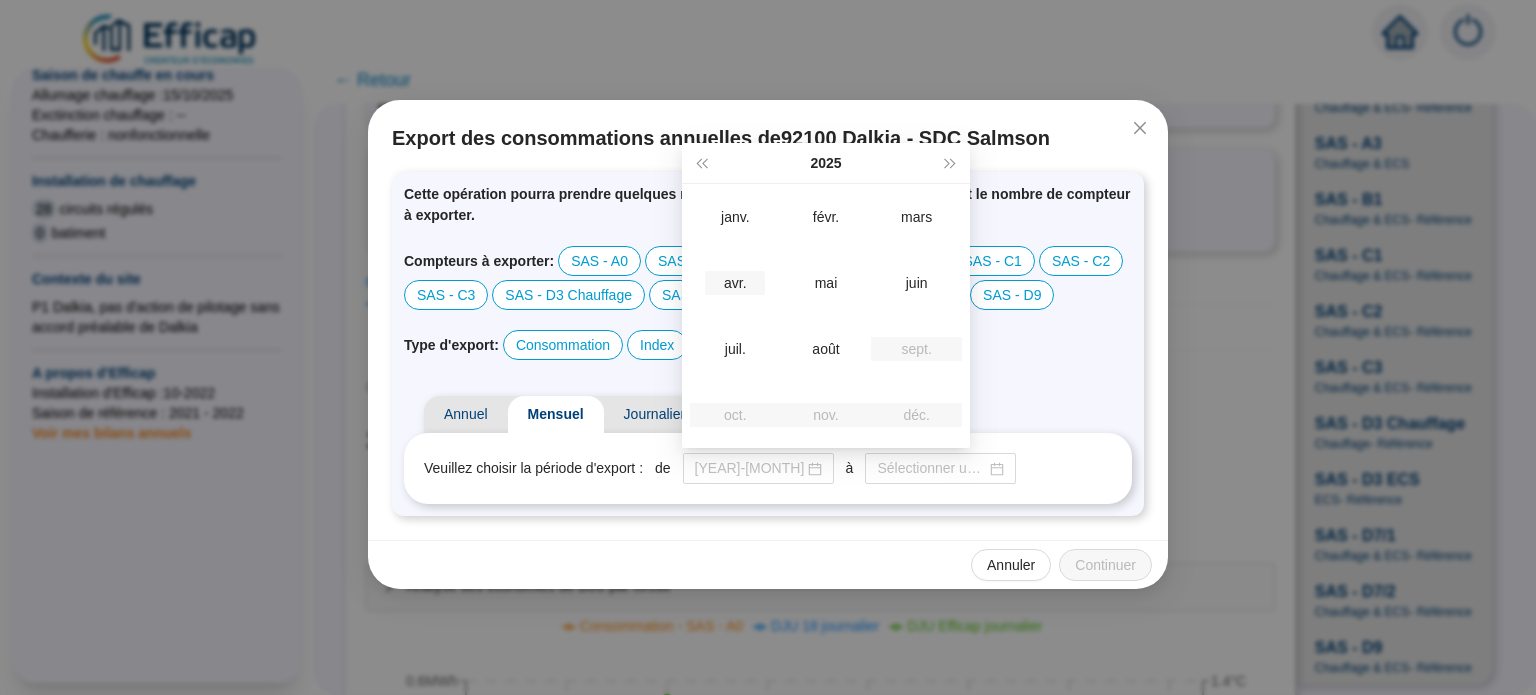 click on "avr." at bounding box center (735, 283) 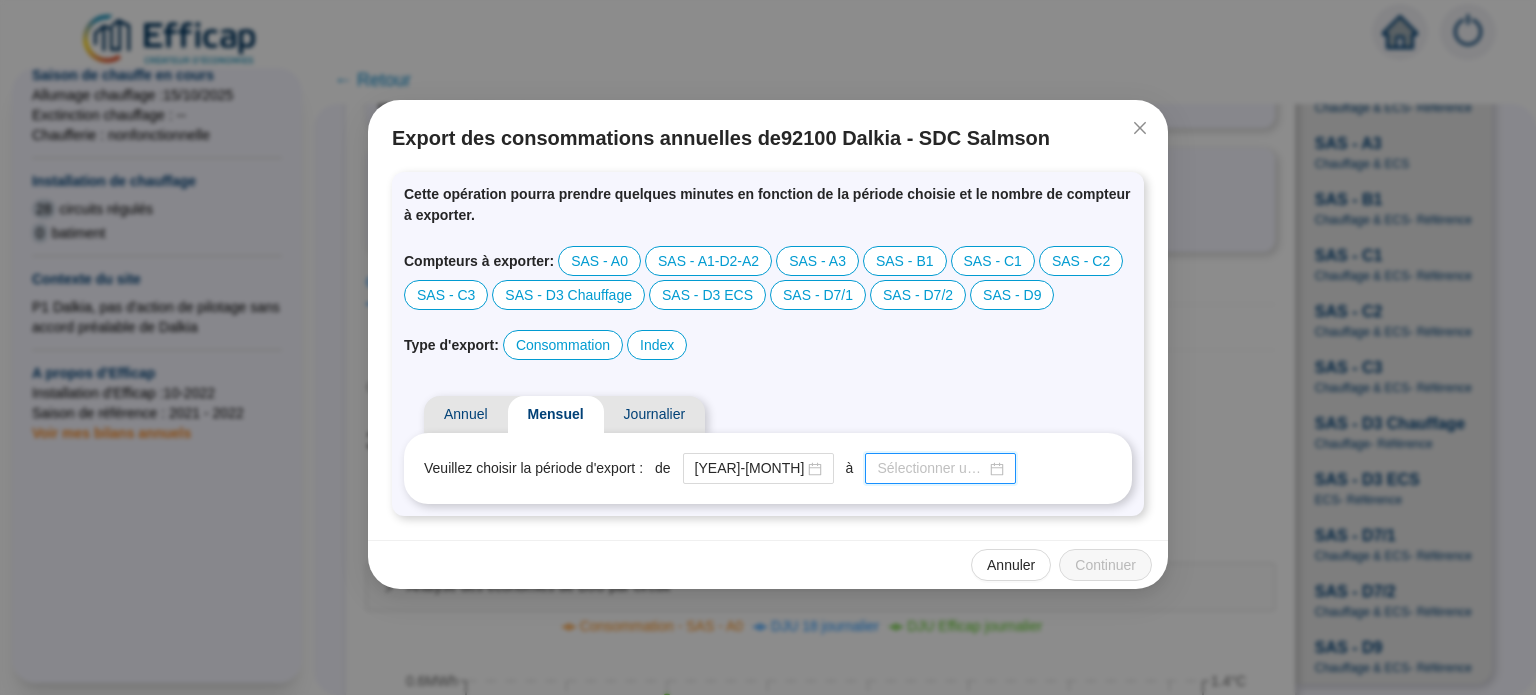 click at bounding box center [931, 468] 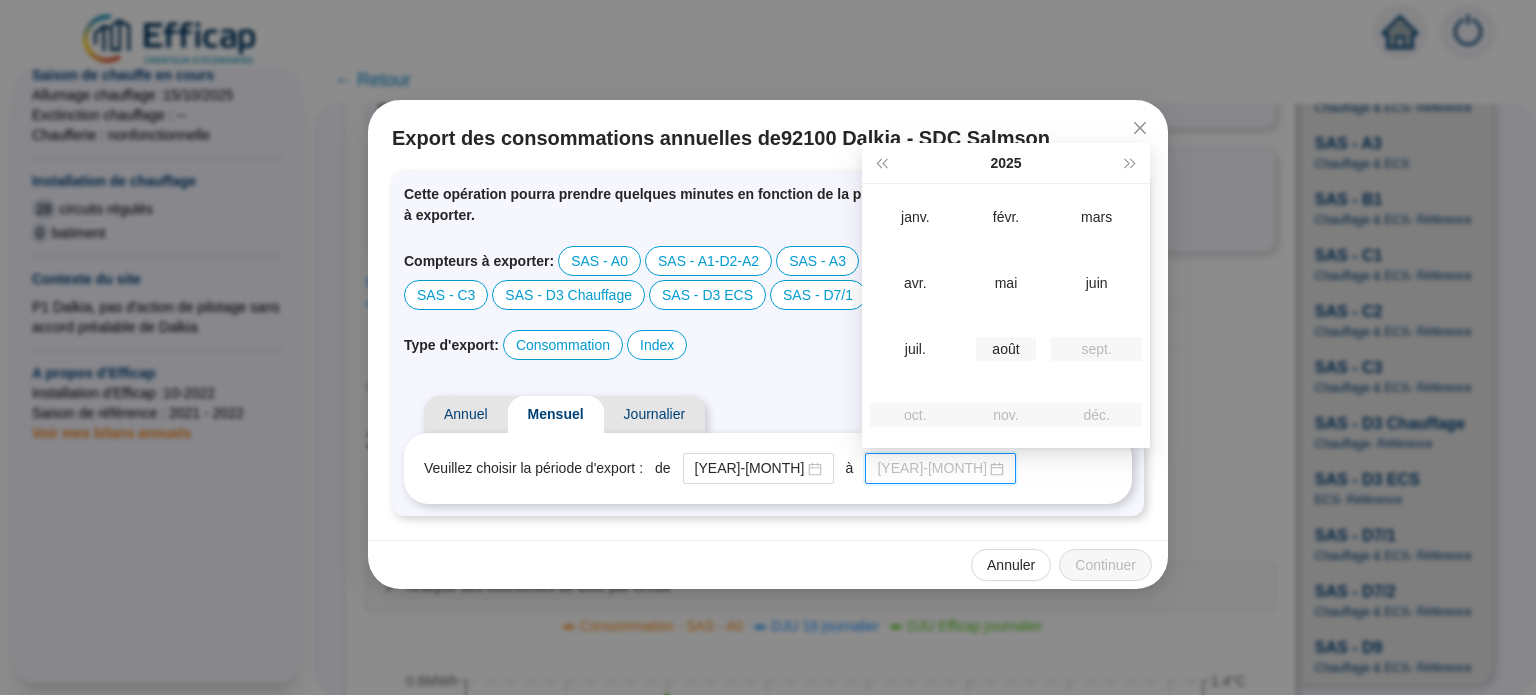 type on "[YEAR]-[MONTH]" 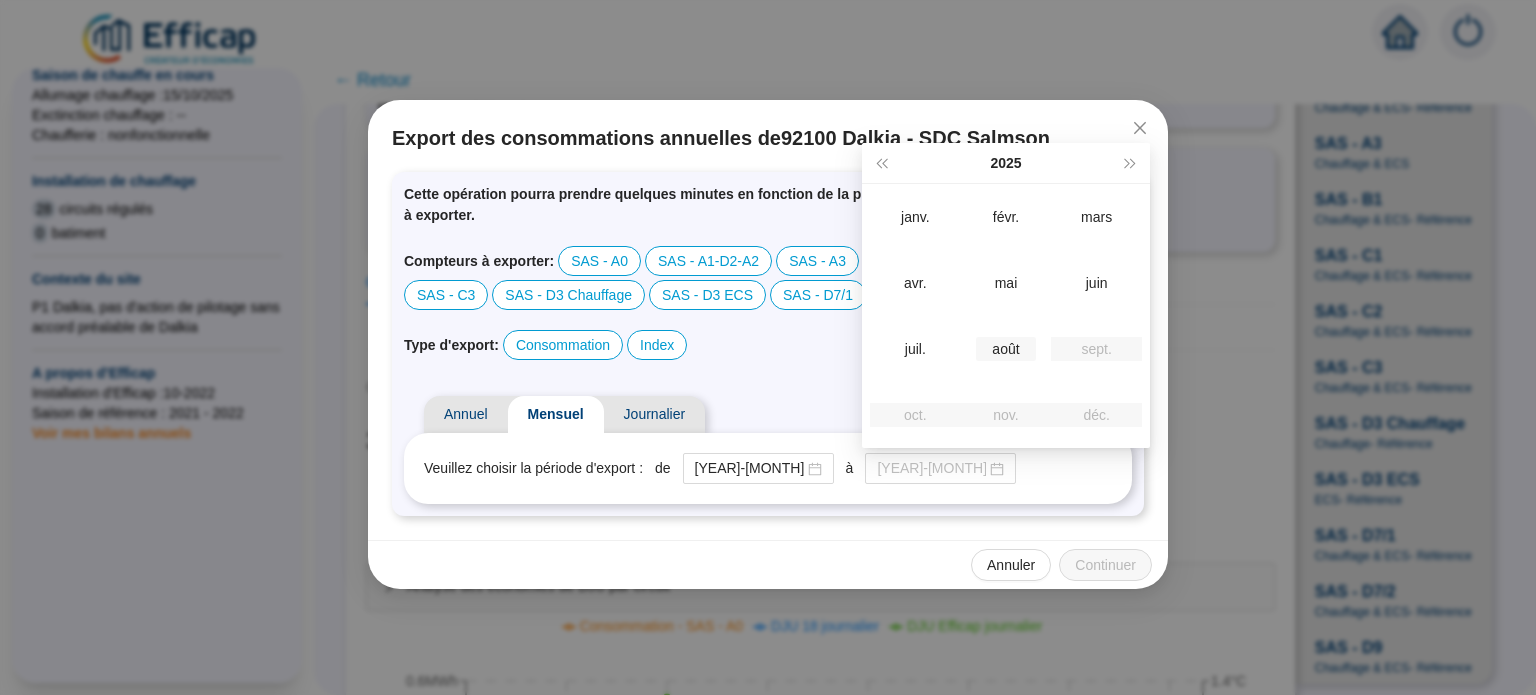 click on "août" at bounding box center [1006, 349] 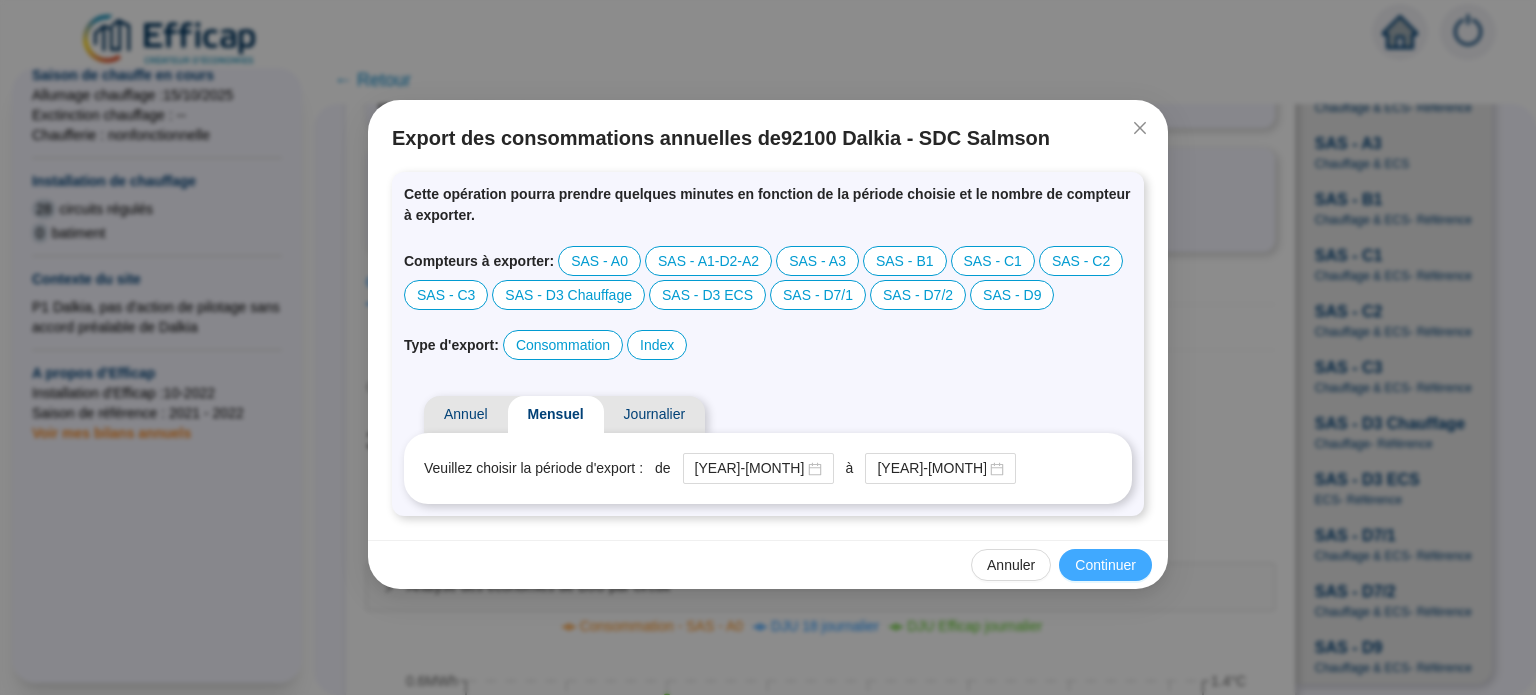 click on "Continuer" at bounding box center (1105, 565) 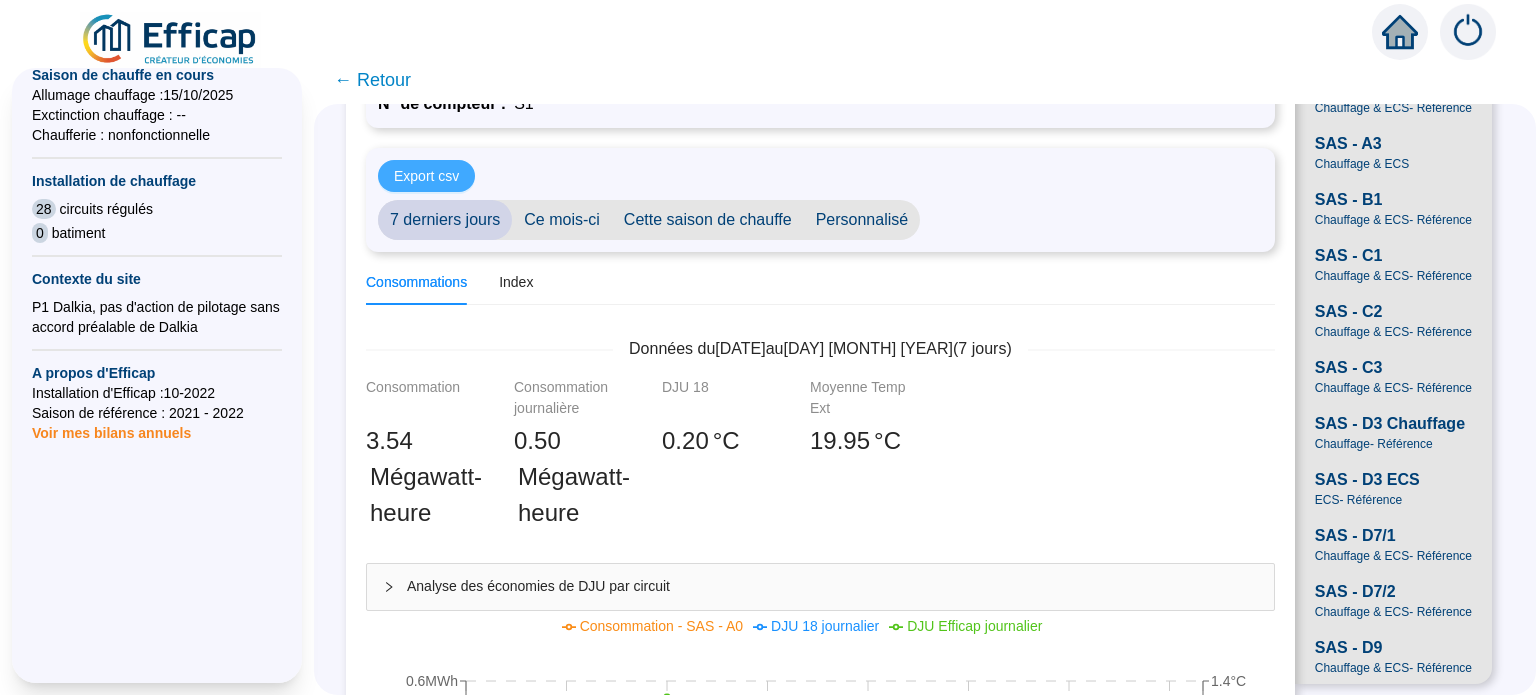 click on "Export csv" at bounding box center [426, 176] 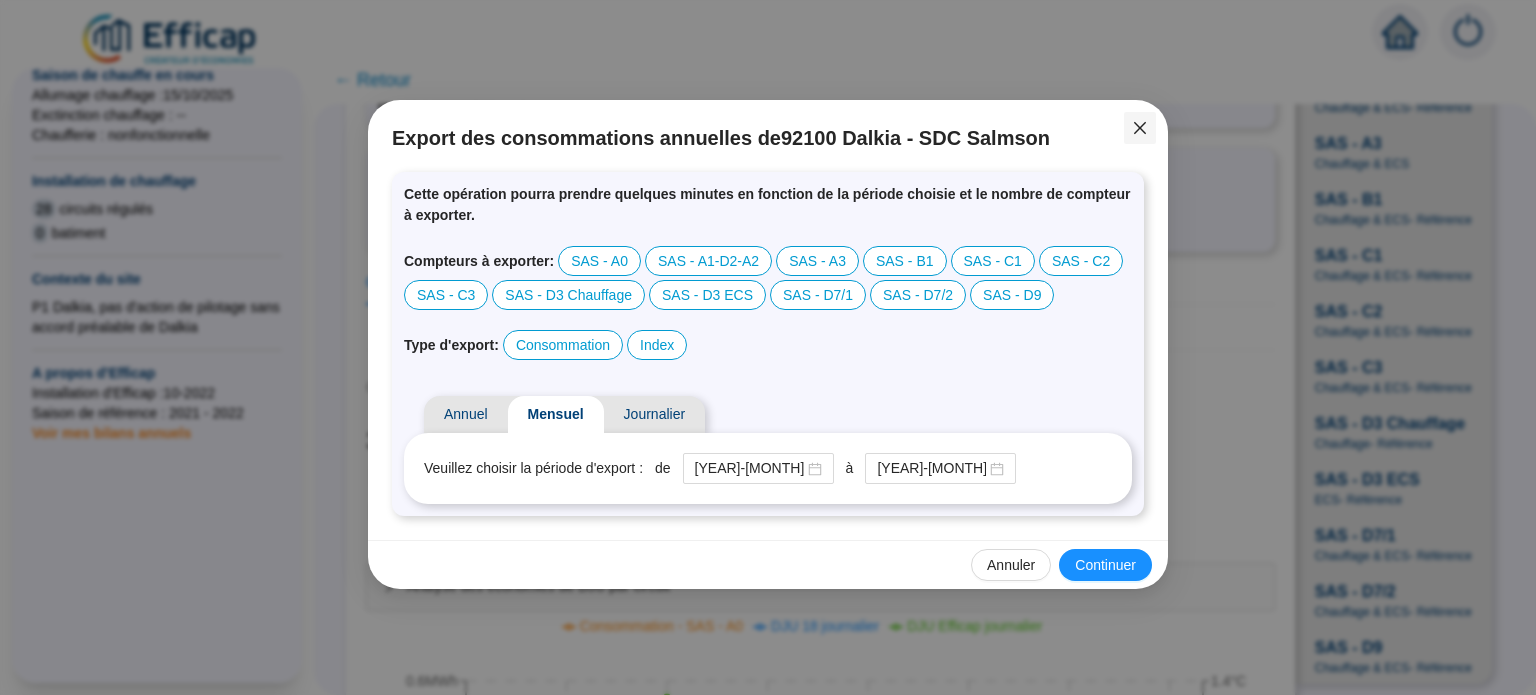 click at bounding box center (1140, 128) 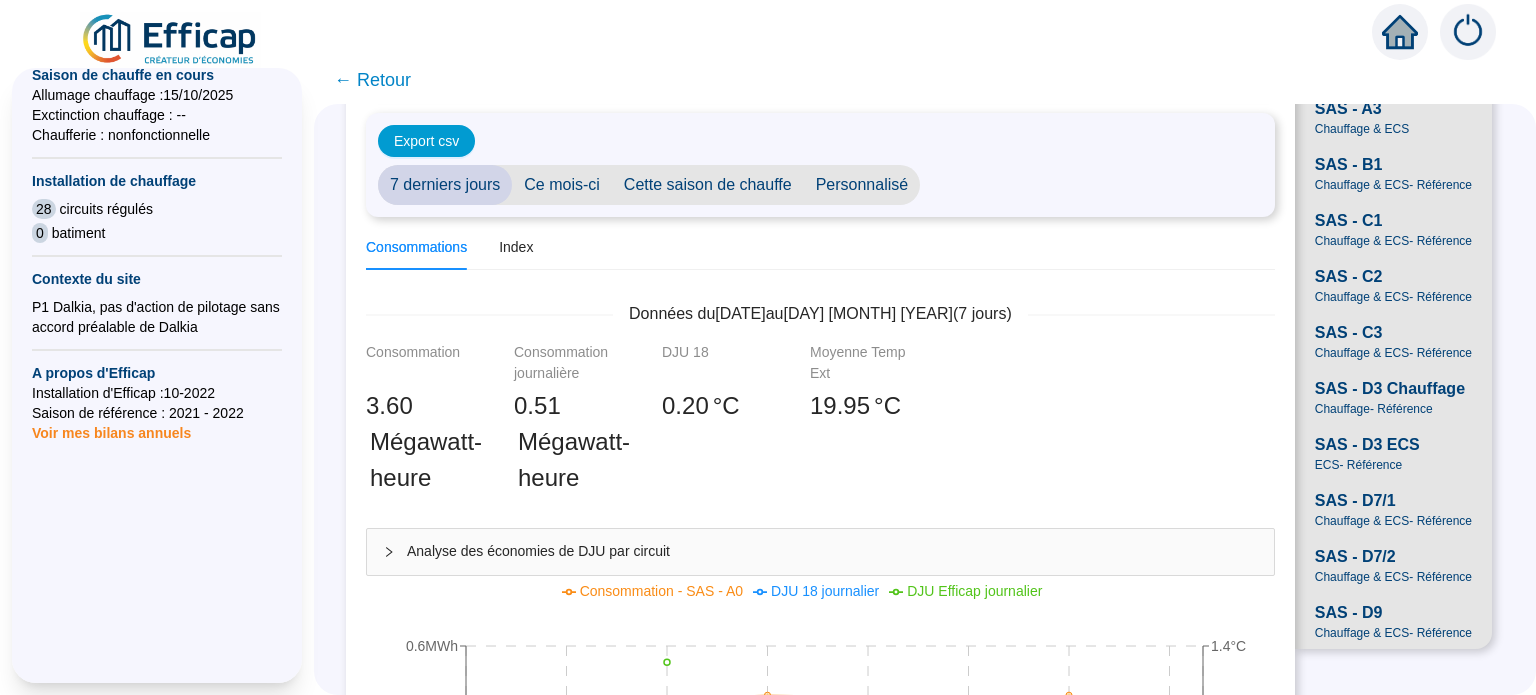 scroll, scrollTop: 0, scrollLeft: 0, axis: both 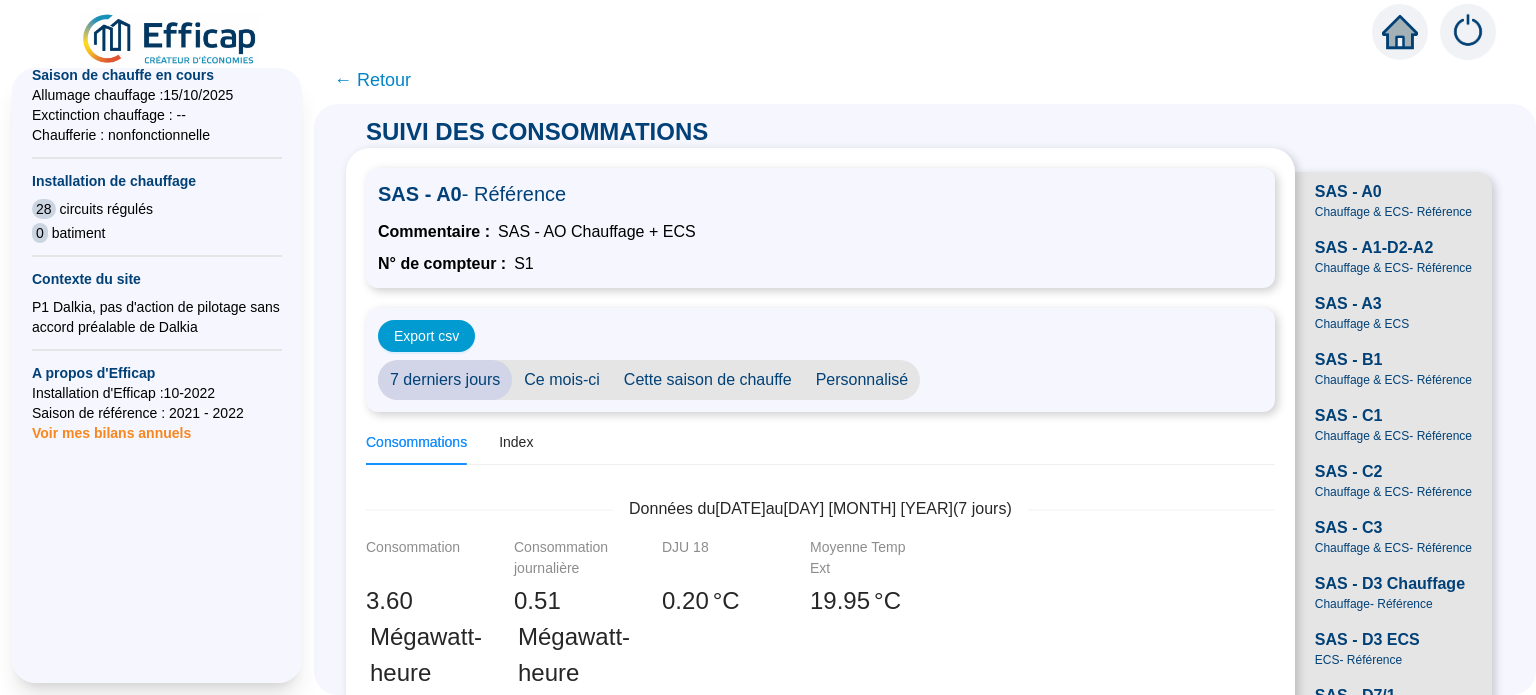 click on "Personnalisé" at bounding box center [862, 380] 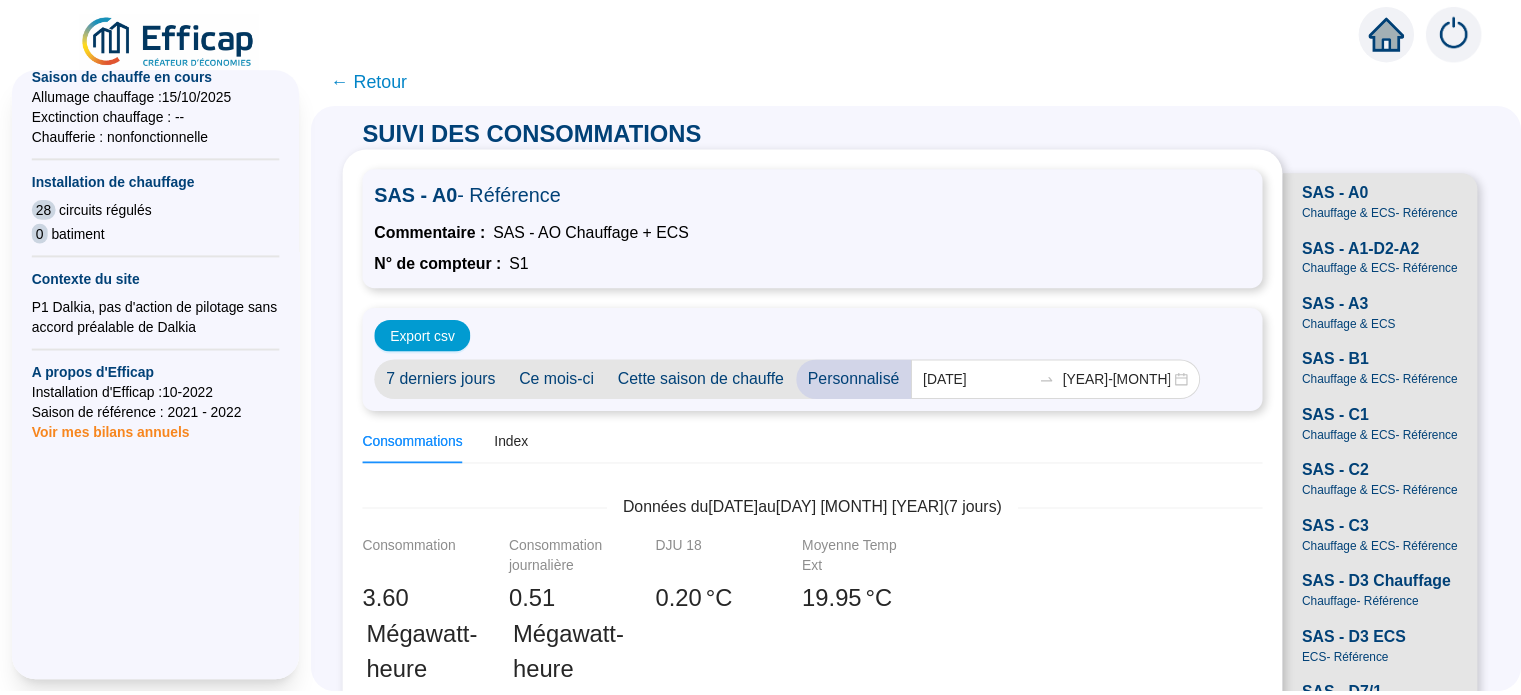 scroll, scrollTop: 60, scrollLeft: 0, axis: vertical 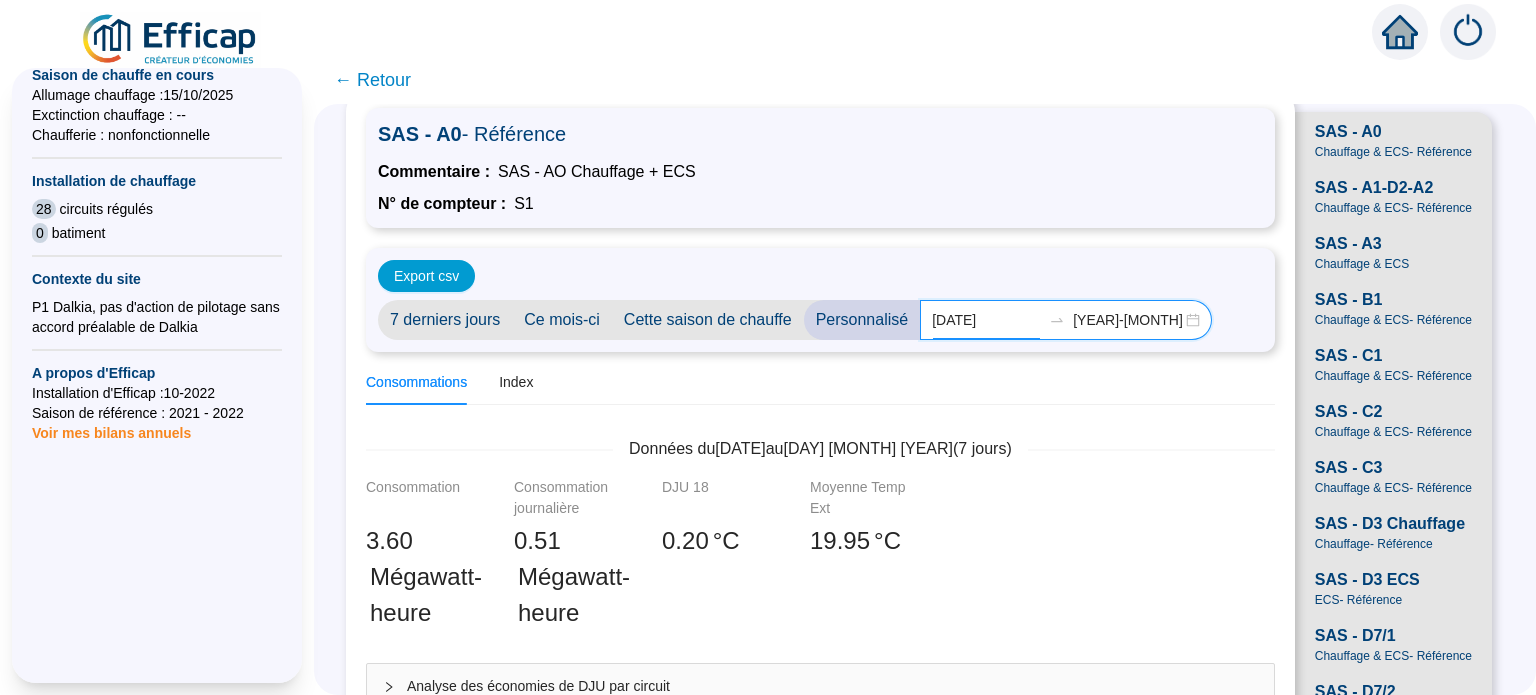 click on "[DATE]" at bounding box center (986, 320) 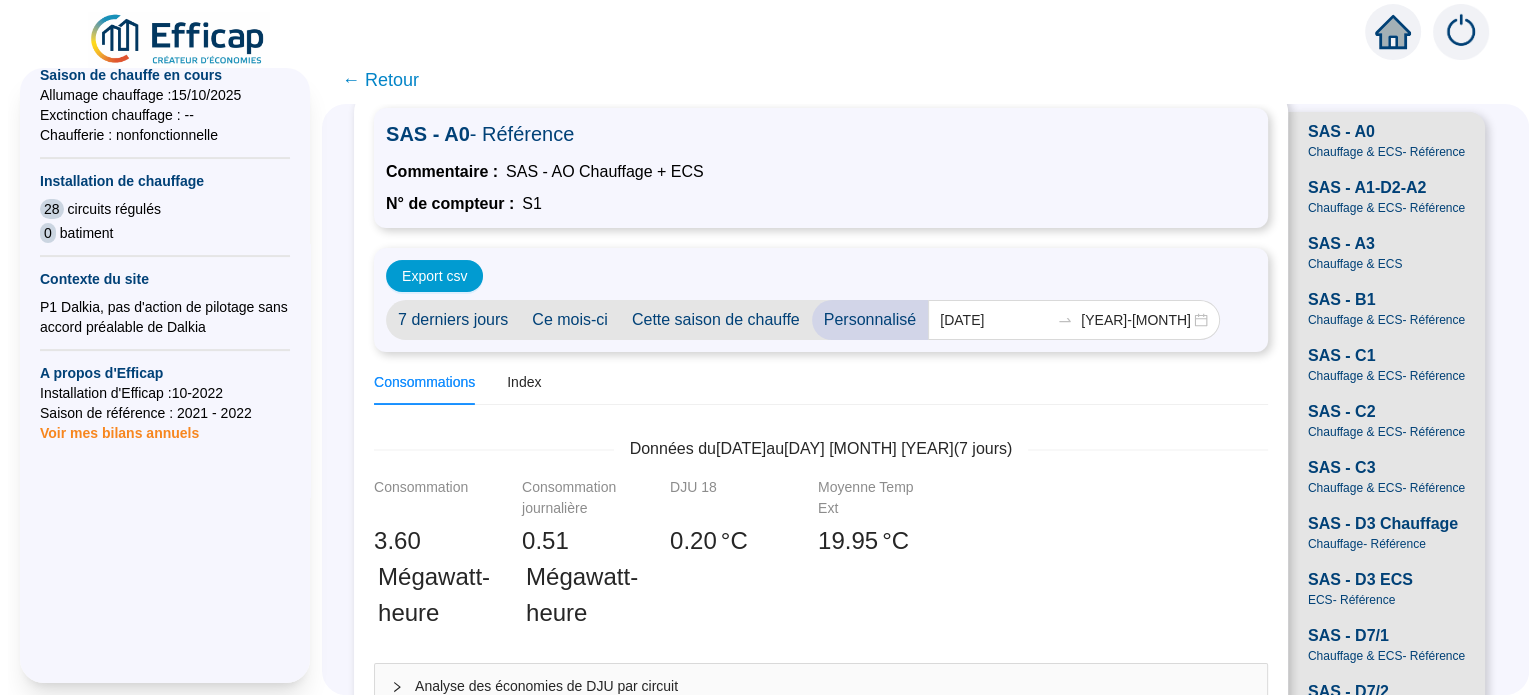 scroll, scrollTop: 0, scrollLeft: 0, axis: both 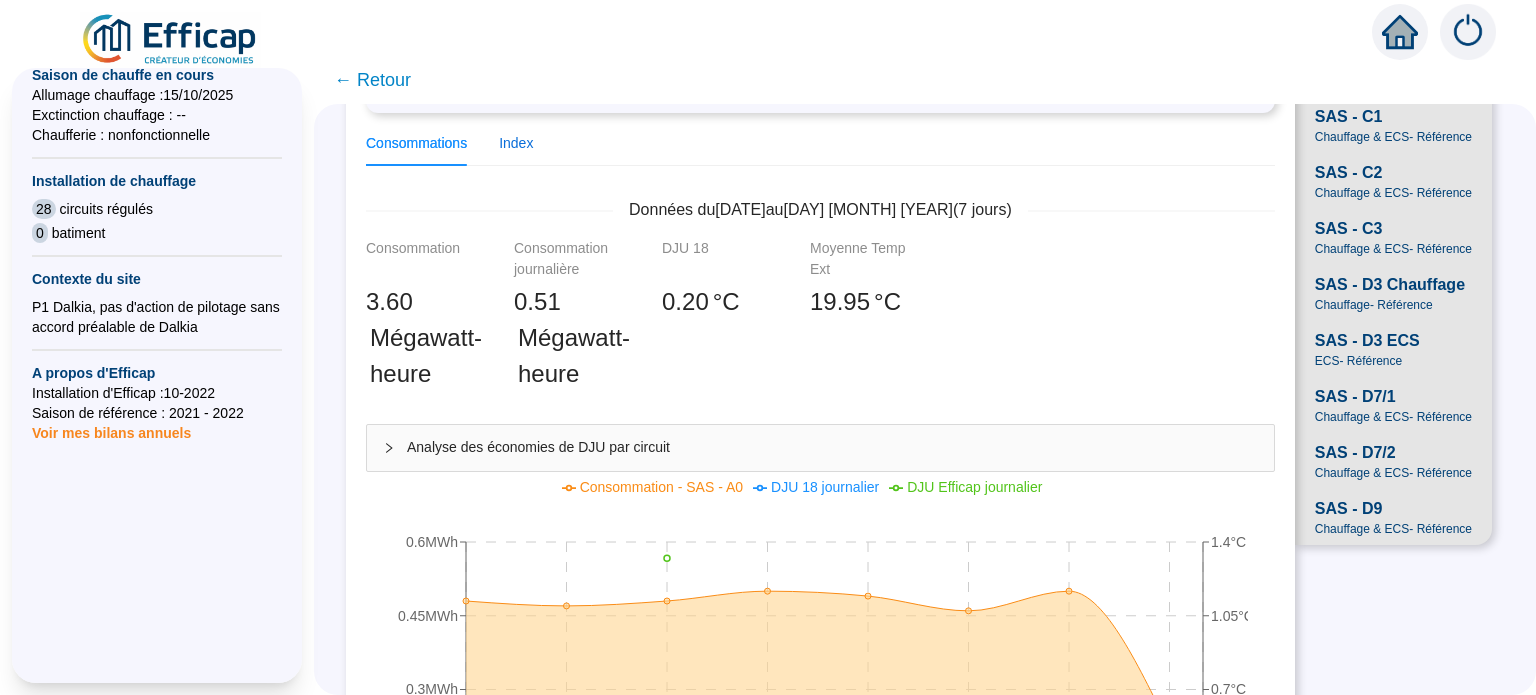 click on "Index" at bounding box center [516, 143] 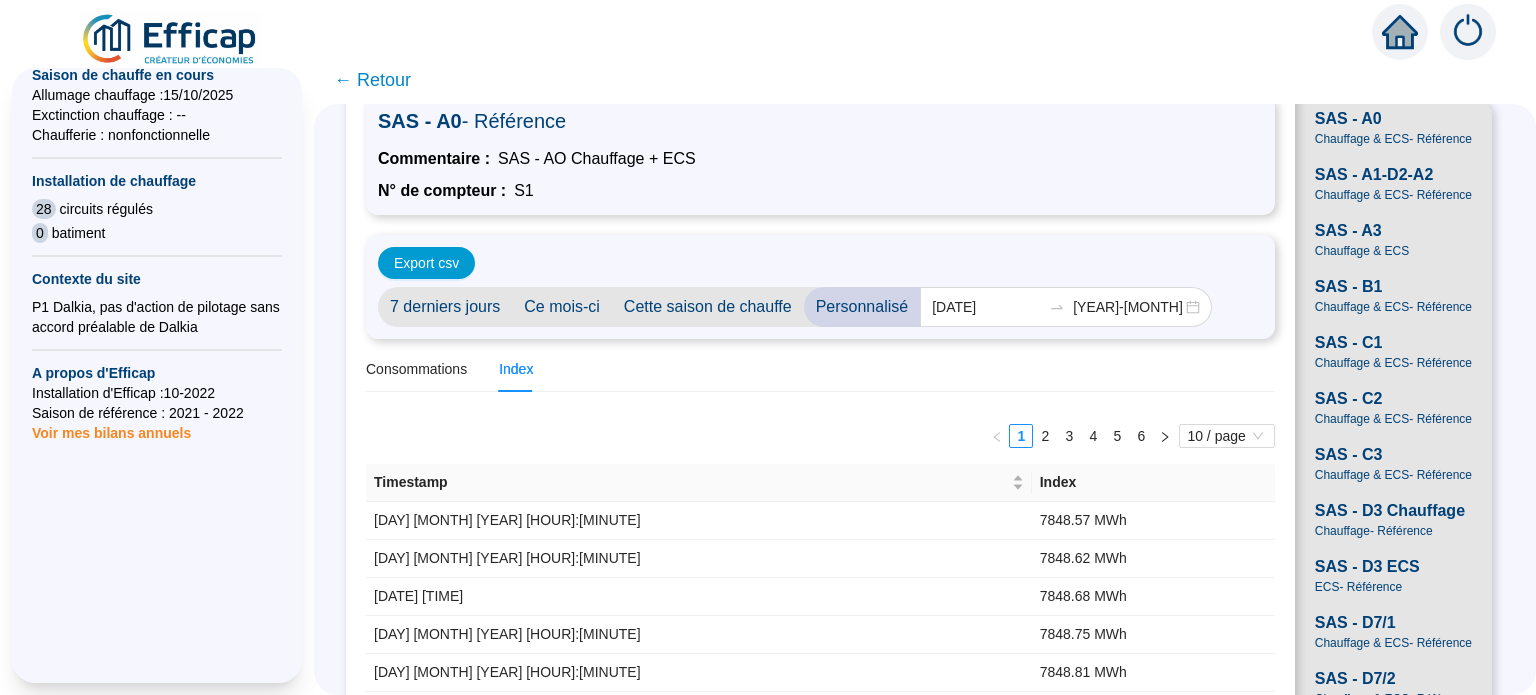 scroll, scrollTop: 0, scrollLeft: 0, axis: both 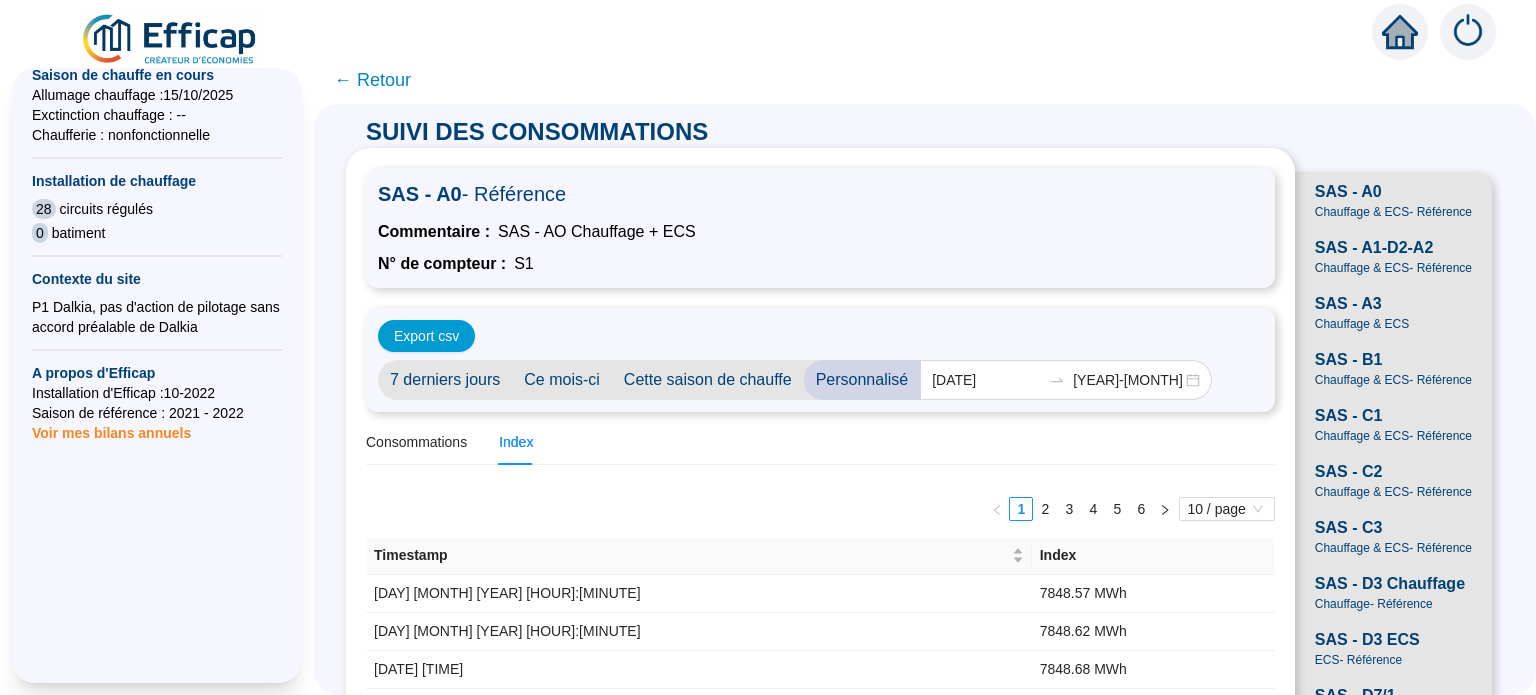 click on "SAS - A0  - Référence" at bounding box center (820, 194) 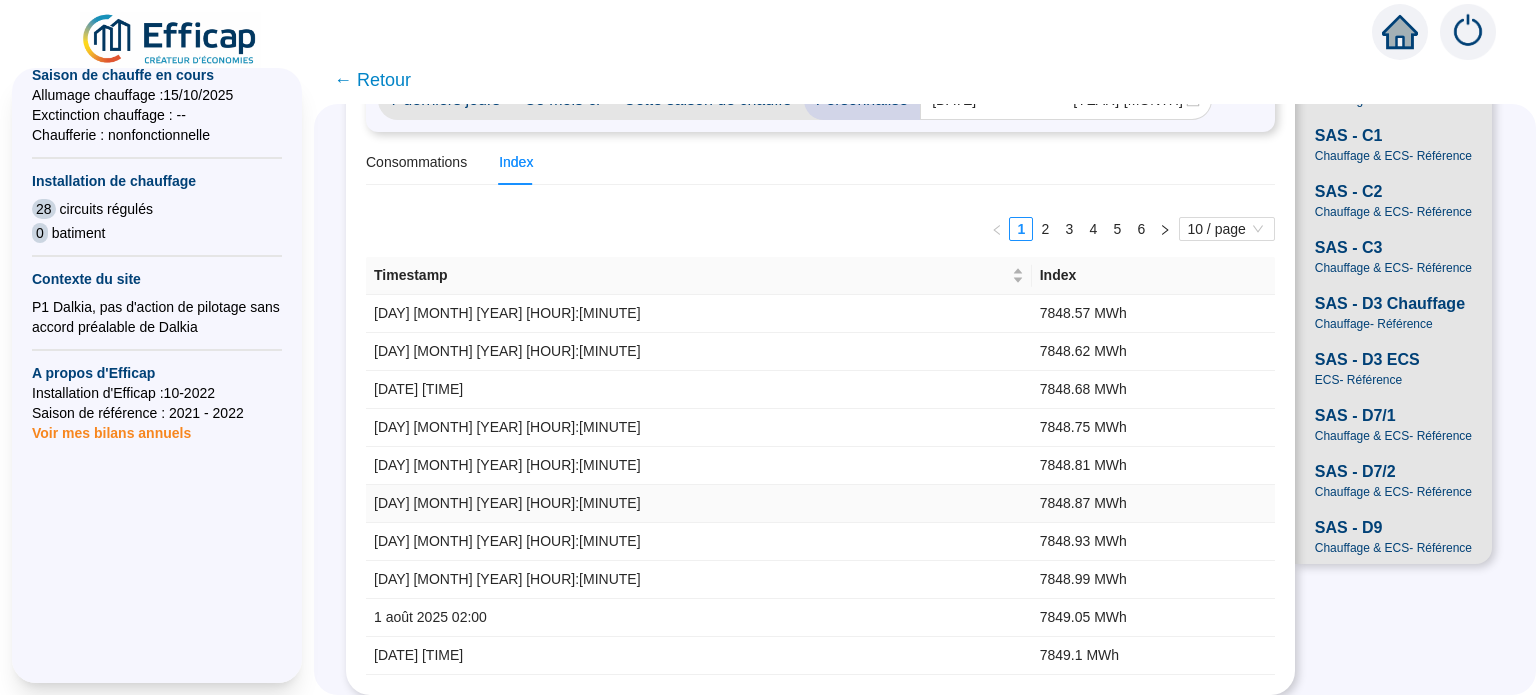 scroll, scrollTop: 306, scrollLeft: 0, axis: vertical 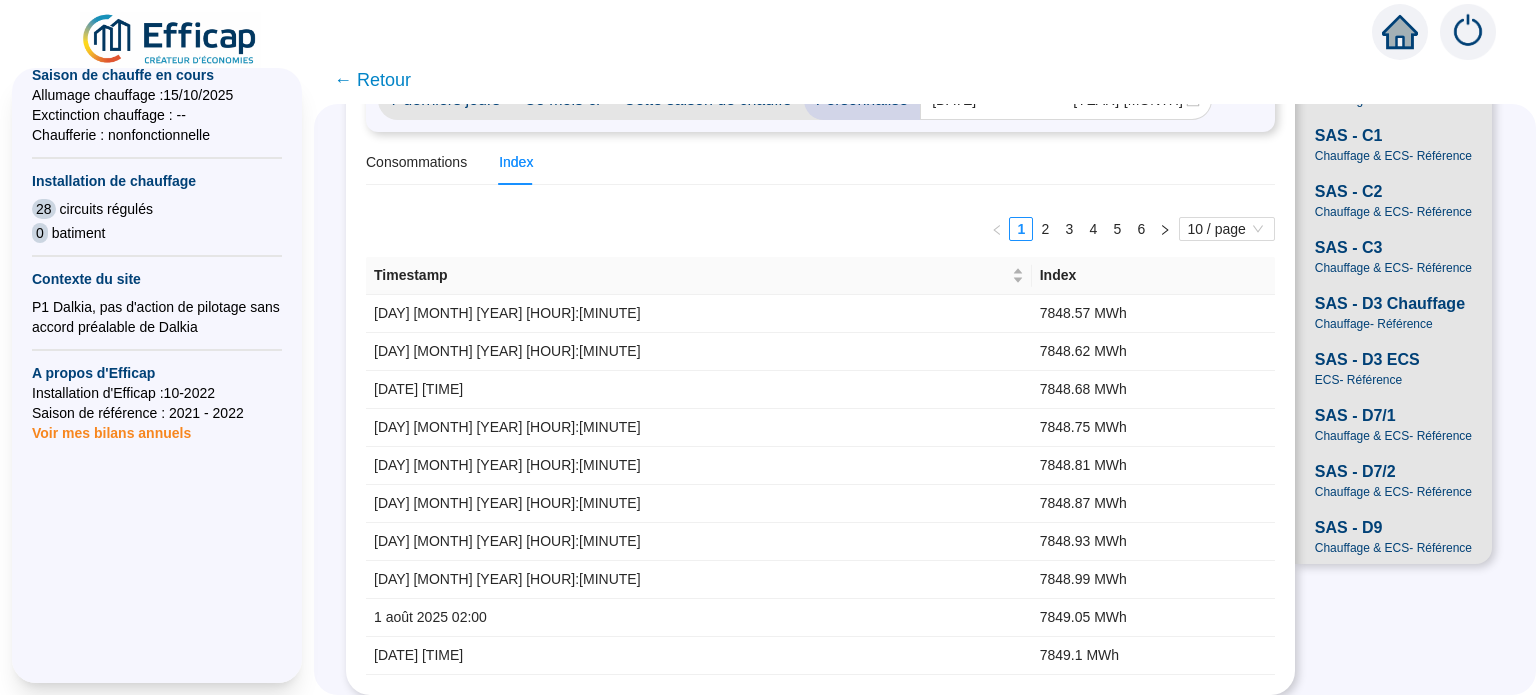 click on "ECS  - Référence" at bounding box center [1358, 380] 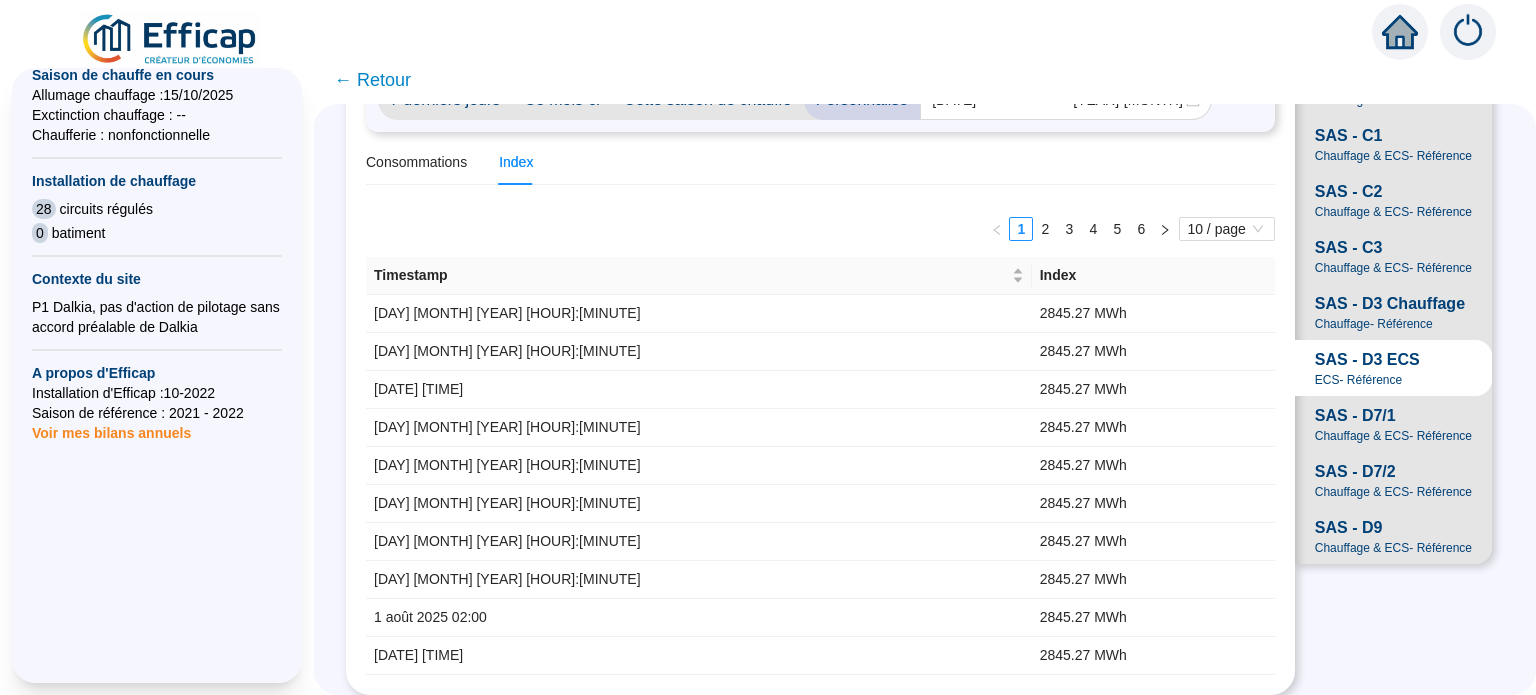 scroll, scrollTop: 0, scrollLeft: 0, axis: both 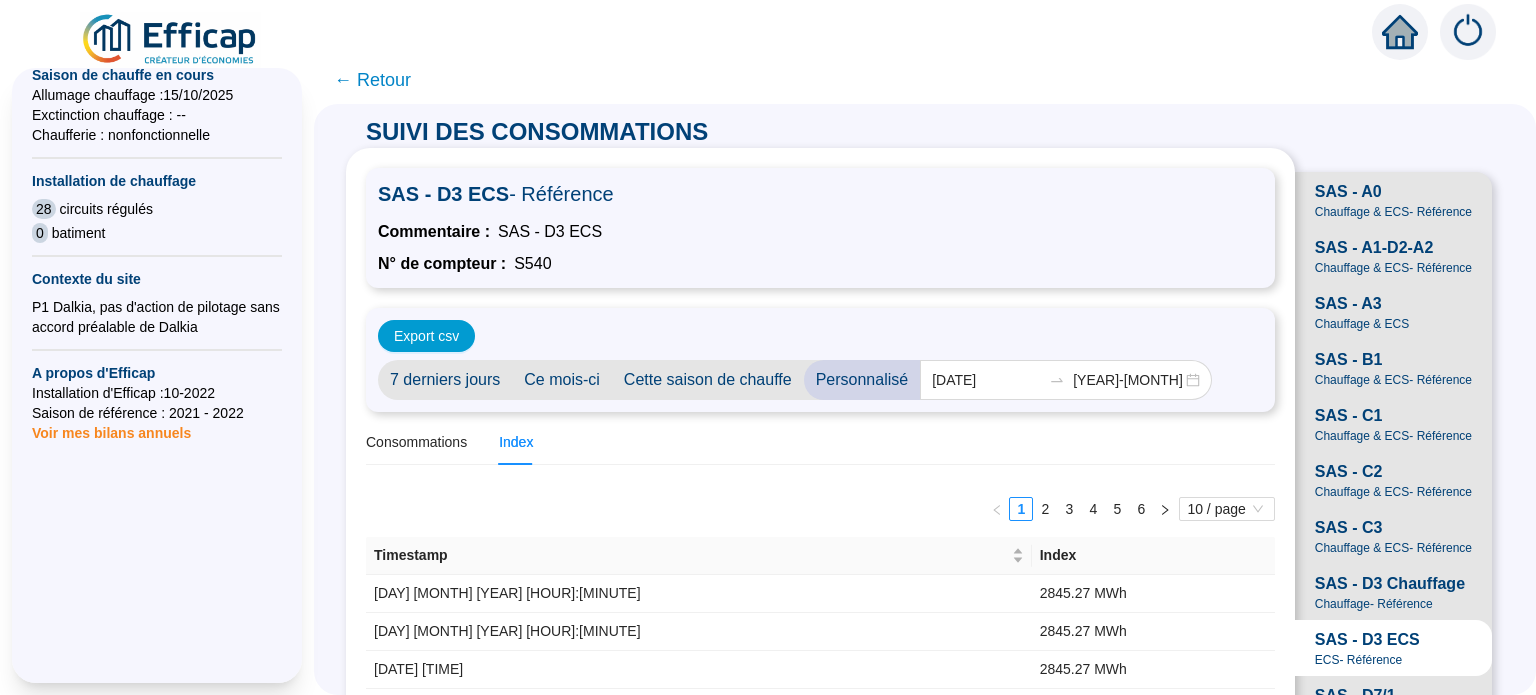 click on "SAS - A0 Chauffage & ECS  - Référence" at bounding box center [1393, 200] 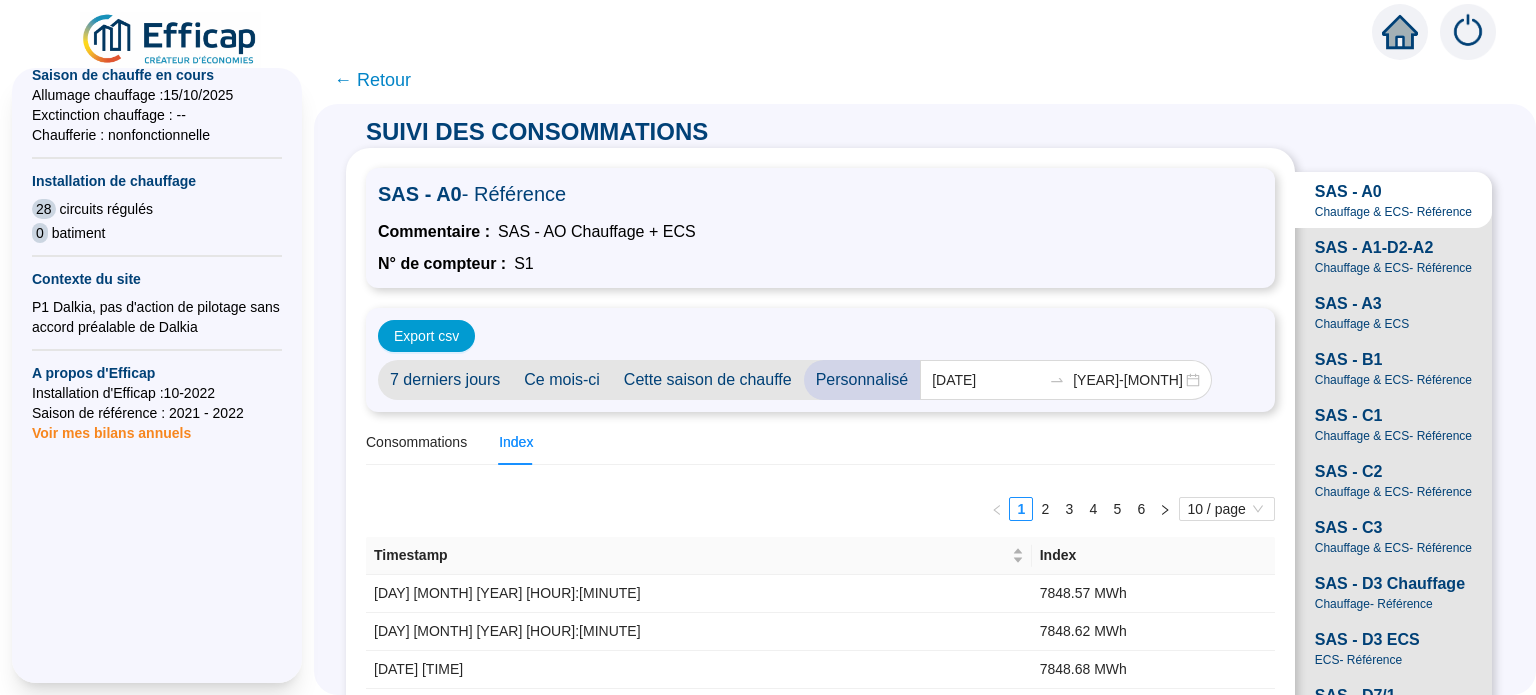 scroll, scrollTop: 56, scrollLeft: 0, axis: vertical 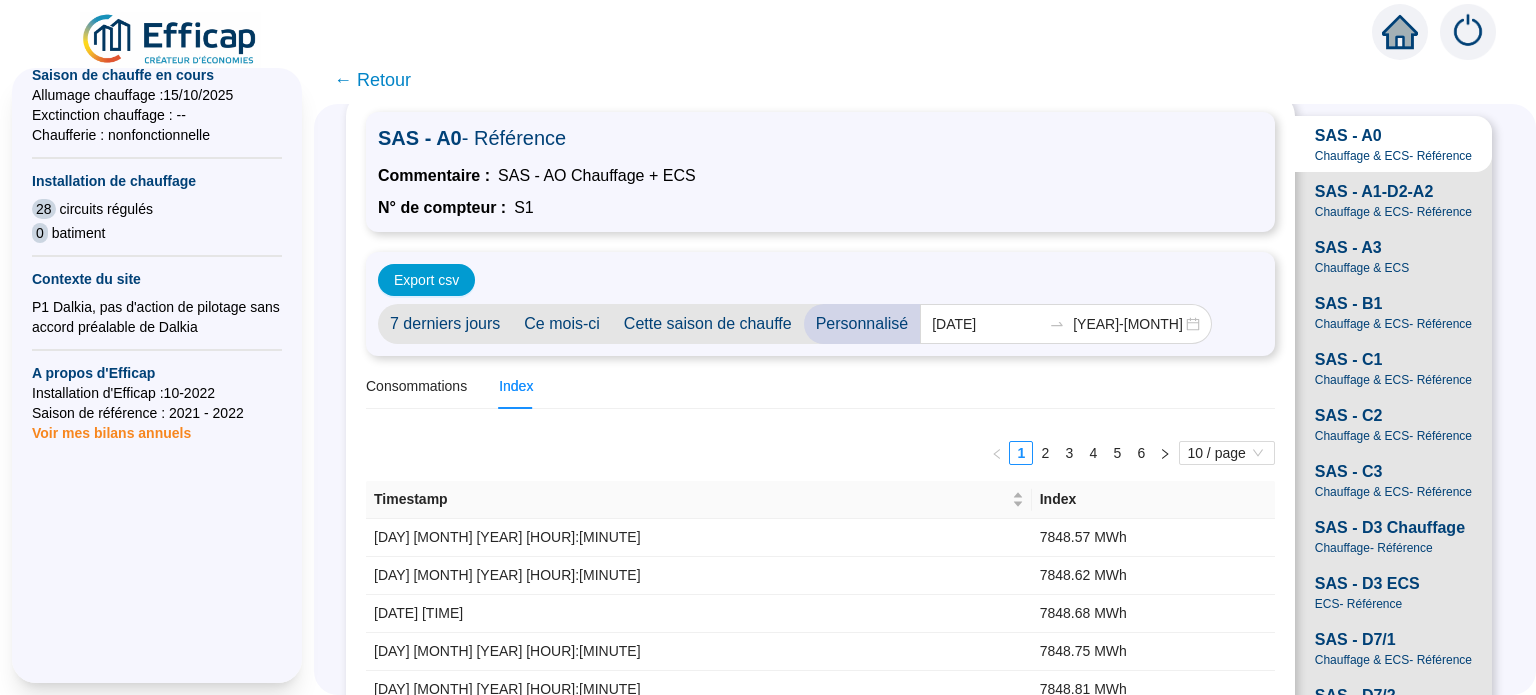 click on "SAS - A1-D2-A2" at bounding box center [1374, 192] 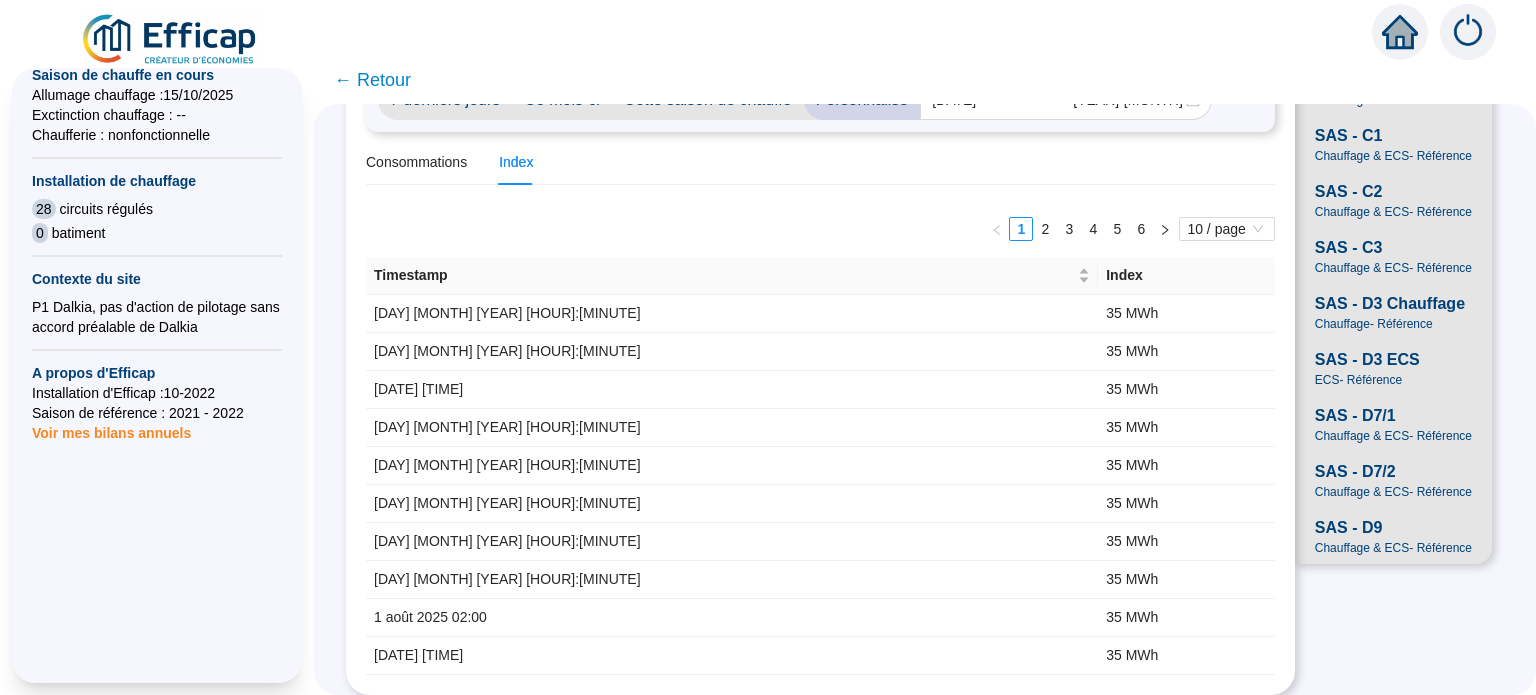 scroll, scrollTop: 340, scrollLeft: 0, axis: vertical 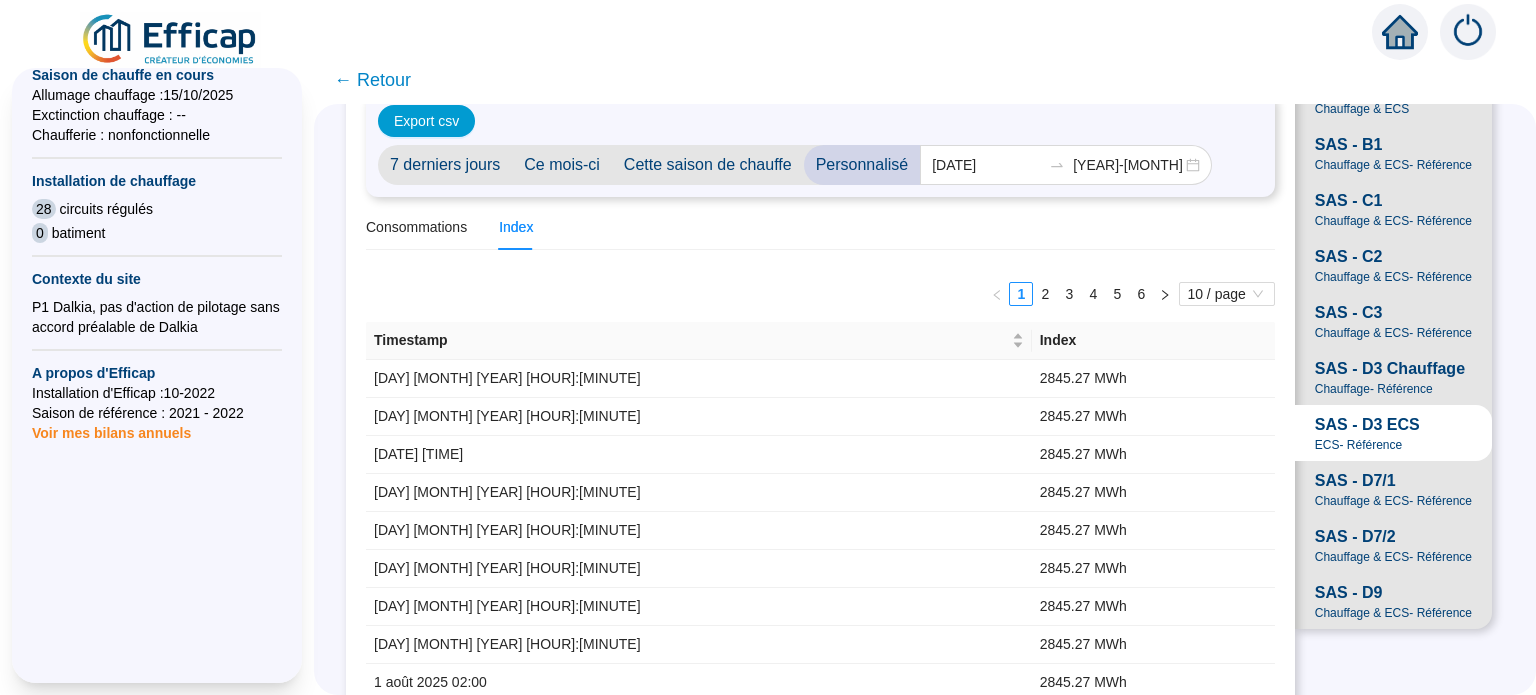 click on "7 derniers jours" at bounding box center (445, 165) 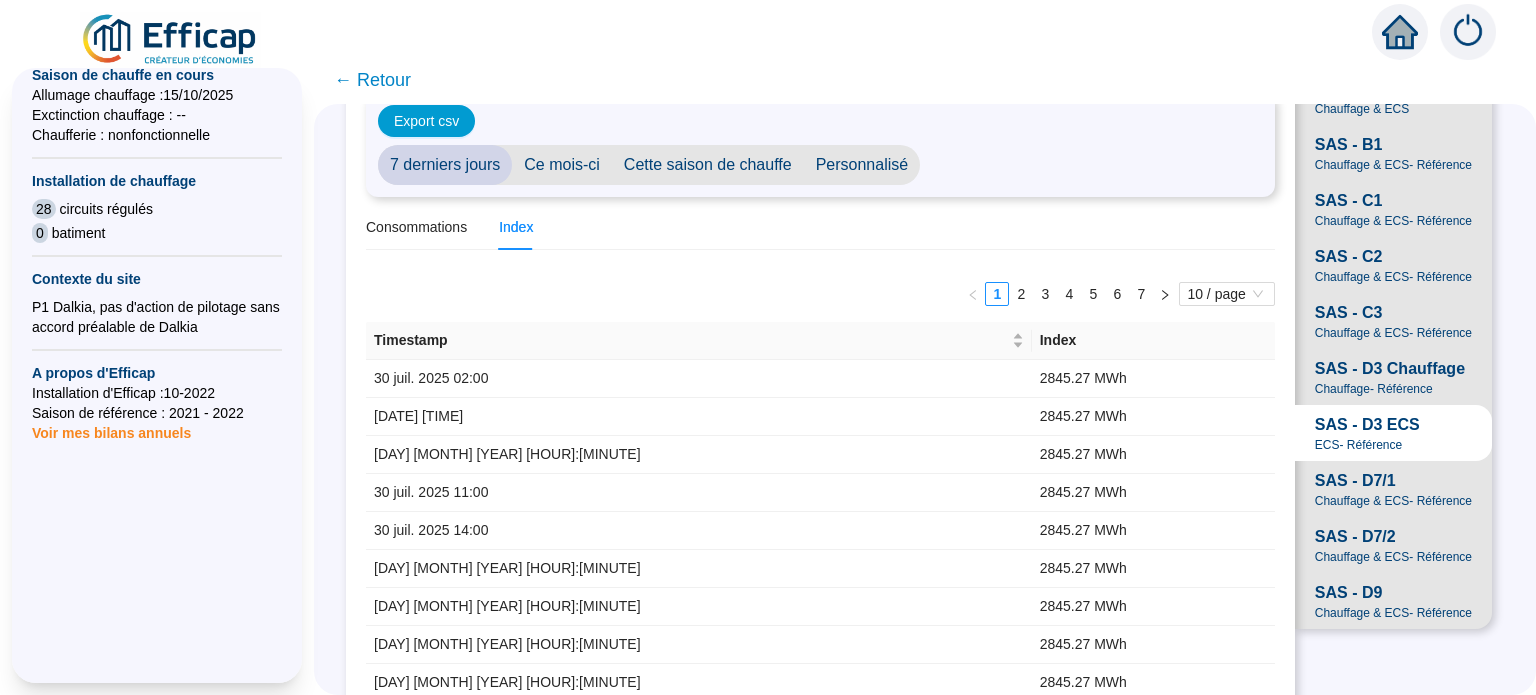 click on "Ce mois-ci" at bounding box center (562, 165) 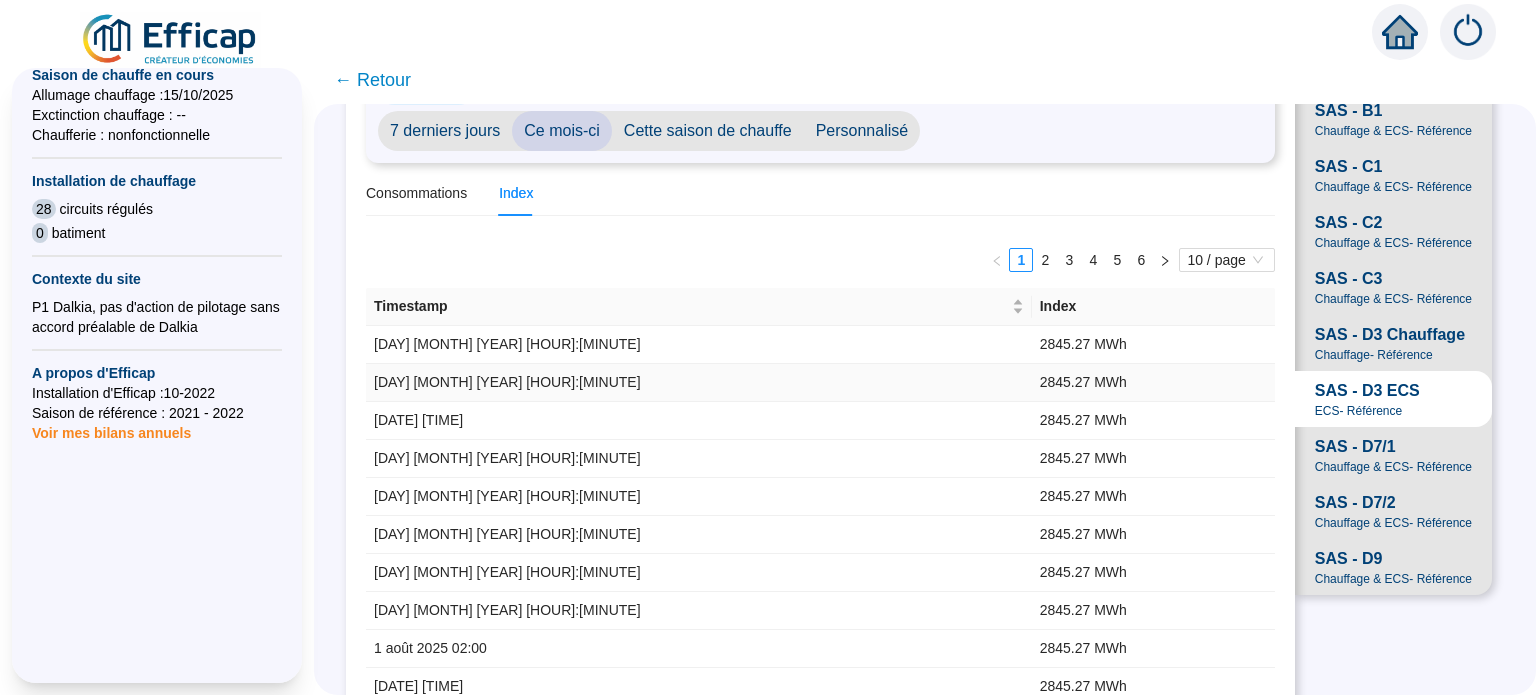 scroll, scrollTop: 246, scrollLeft: 0, axis: vertical 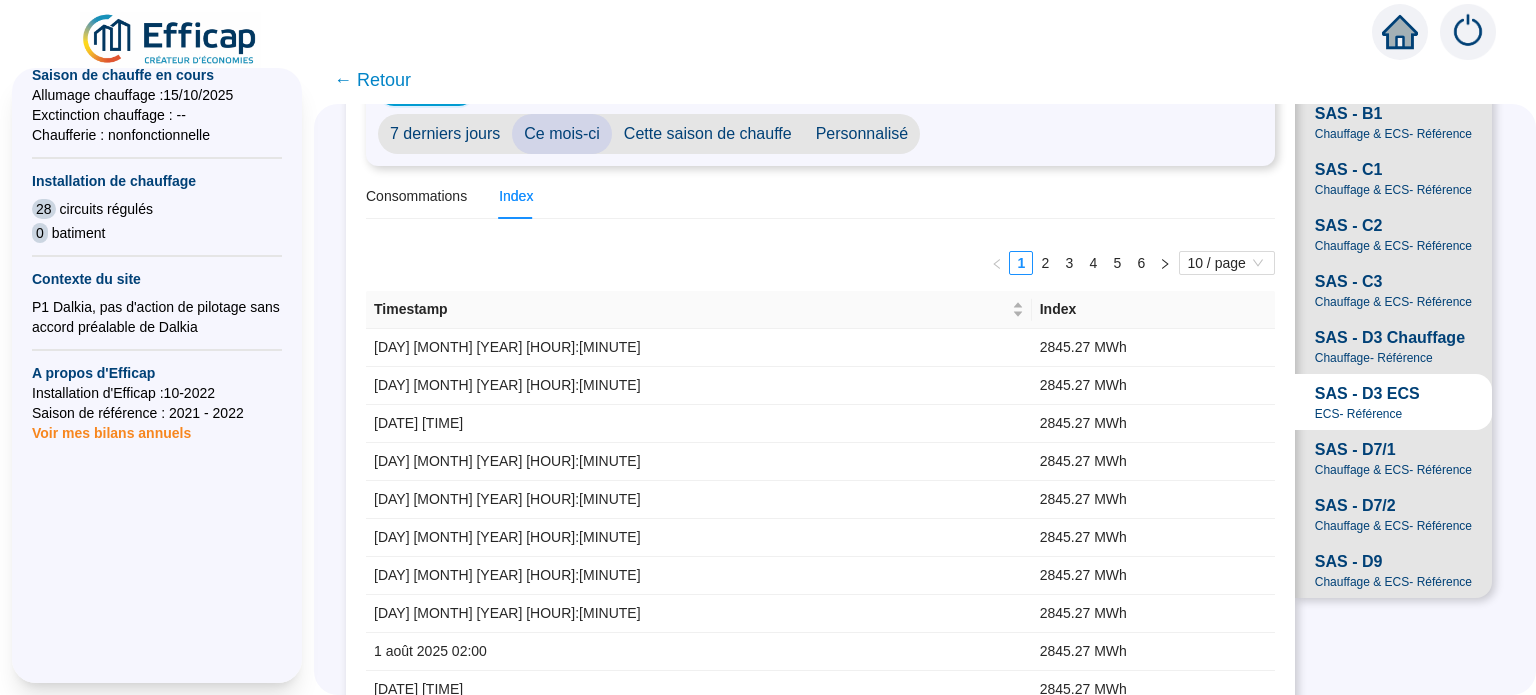 click on "Cette saison de chauffe" at bounding box center [708, 134] 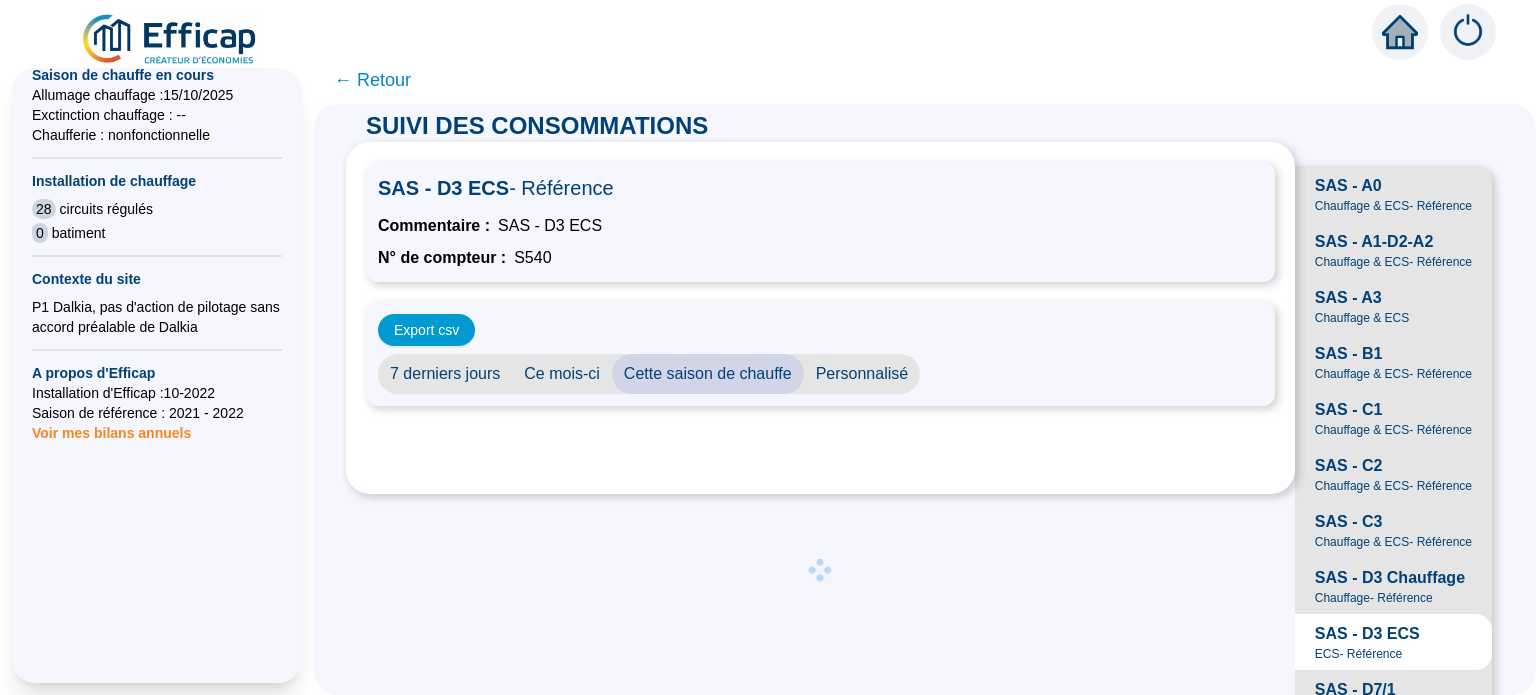 scroll, scrollTop: 78, scrollLeft: 0, axis: vertical 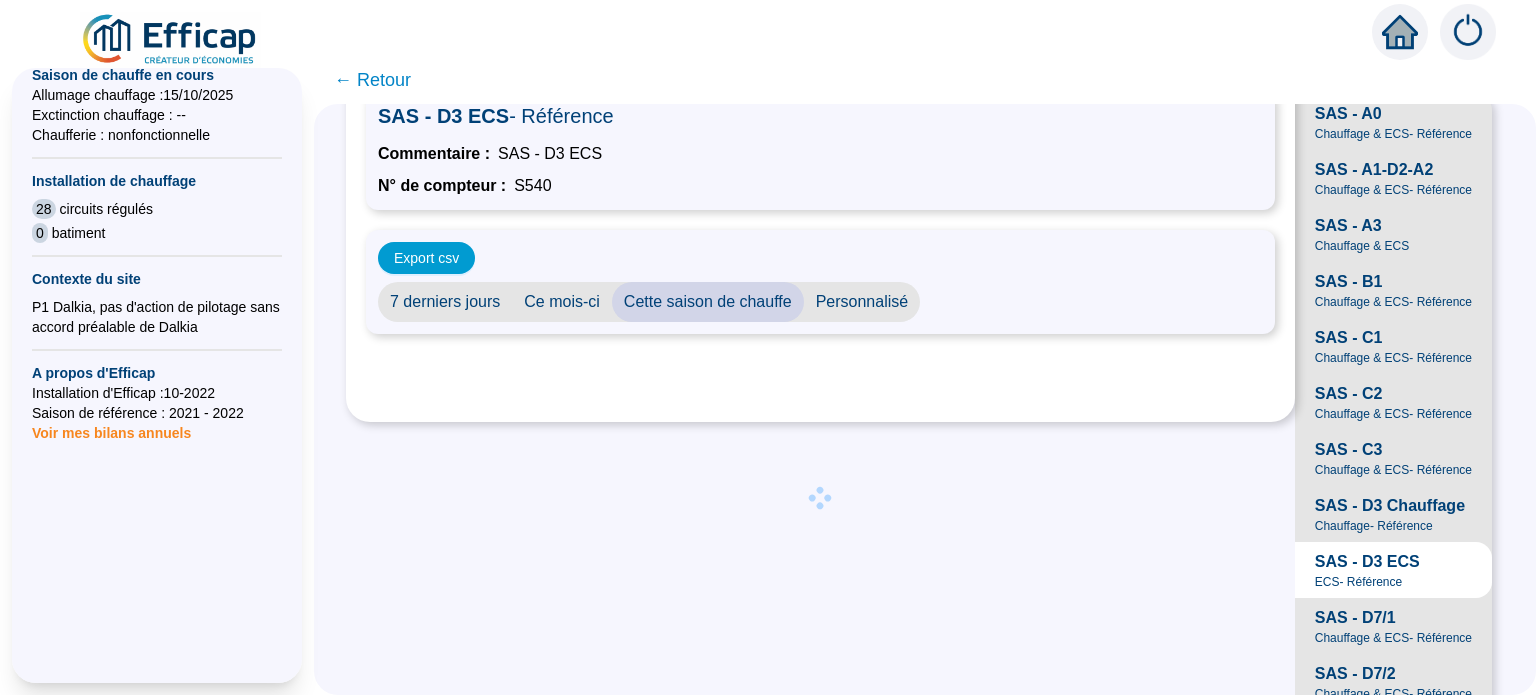 click on "Ce mois-ci" at bounding box center [562, 302] 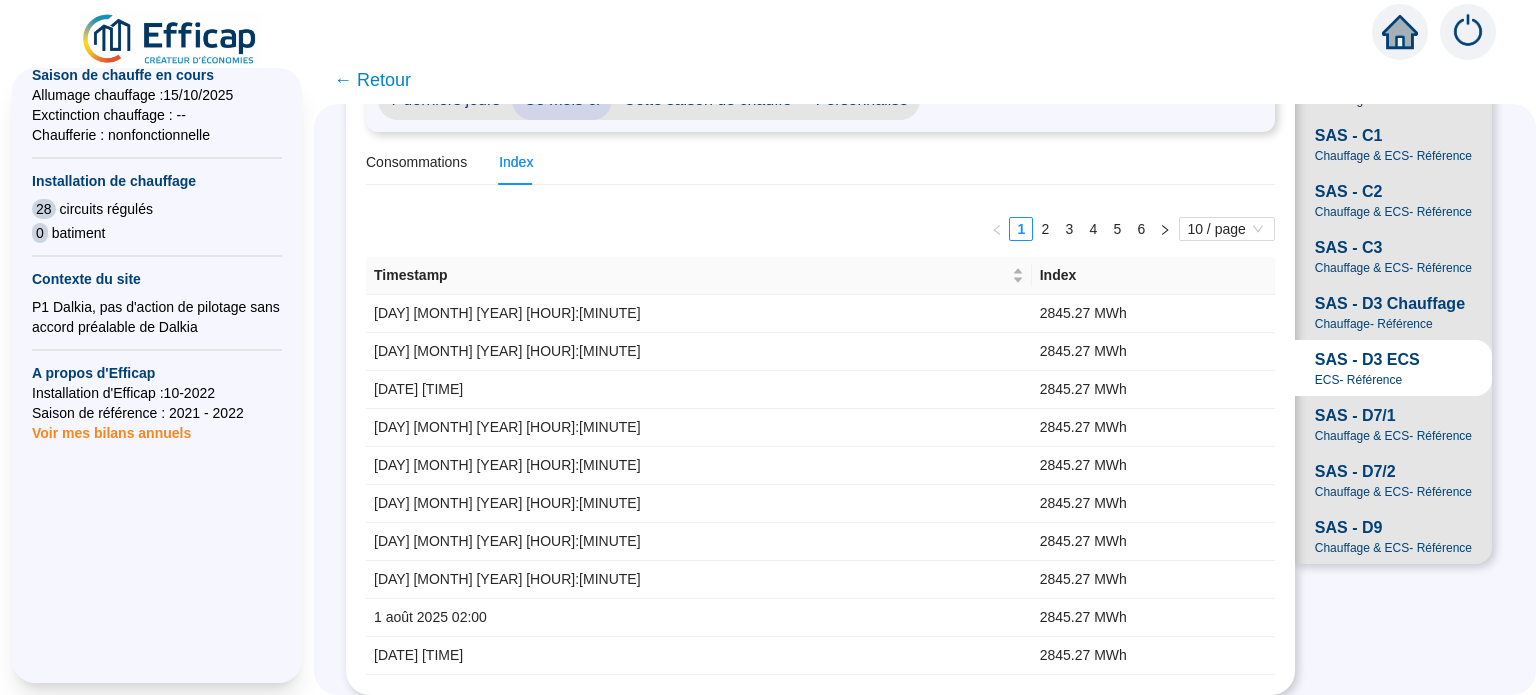 scroll, scrollTop: 382, scrollLeft: 0, axis: vertical 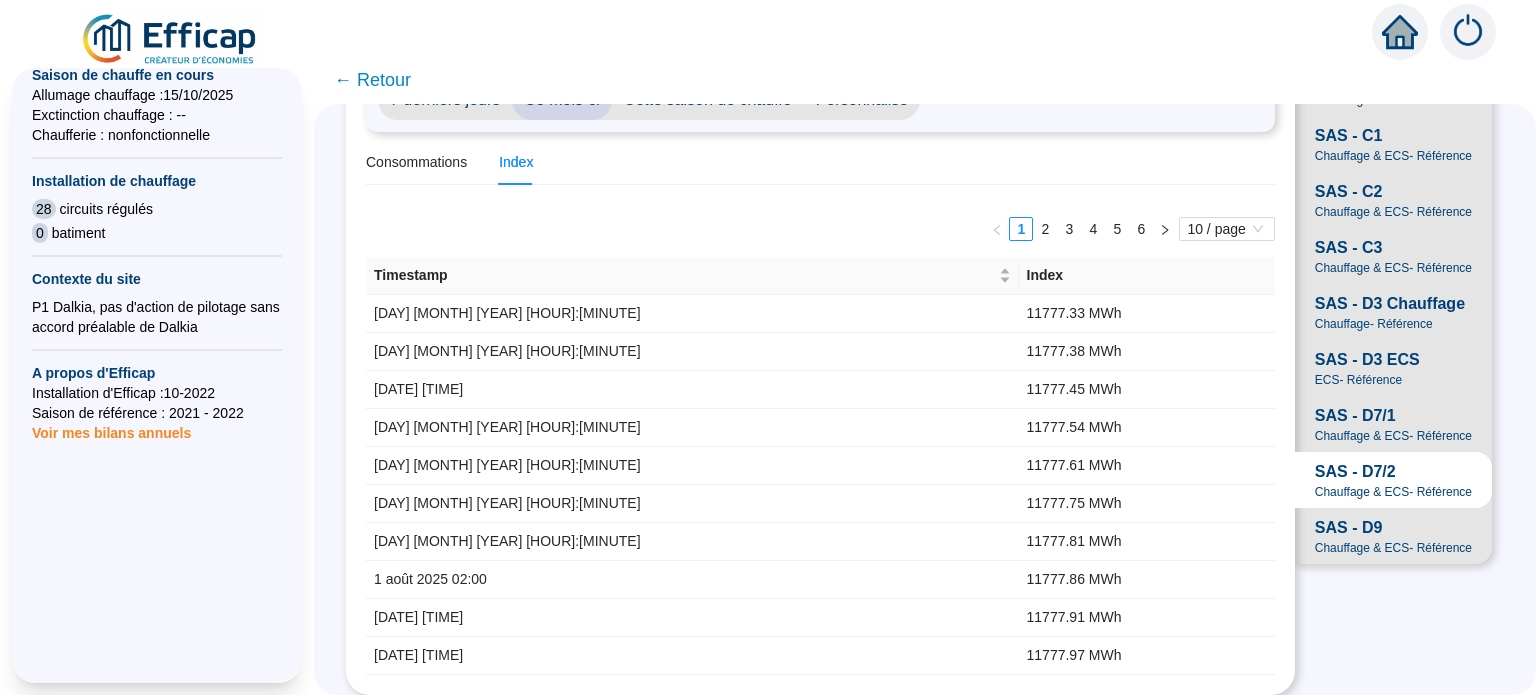 click on "Chauffage & ECS  - Référence" at bounding box center (1393, 436) 